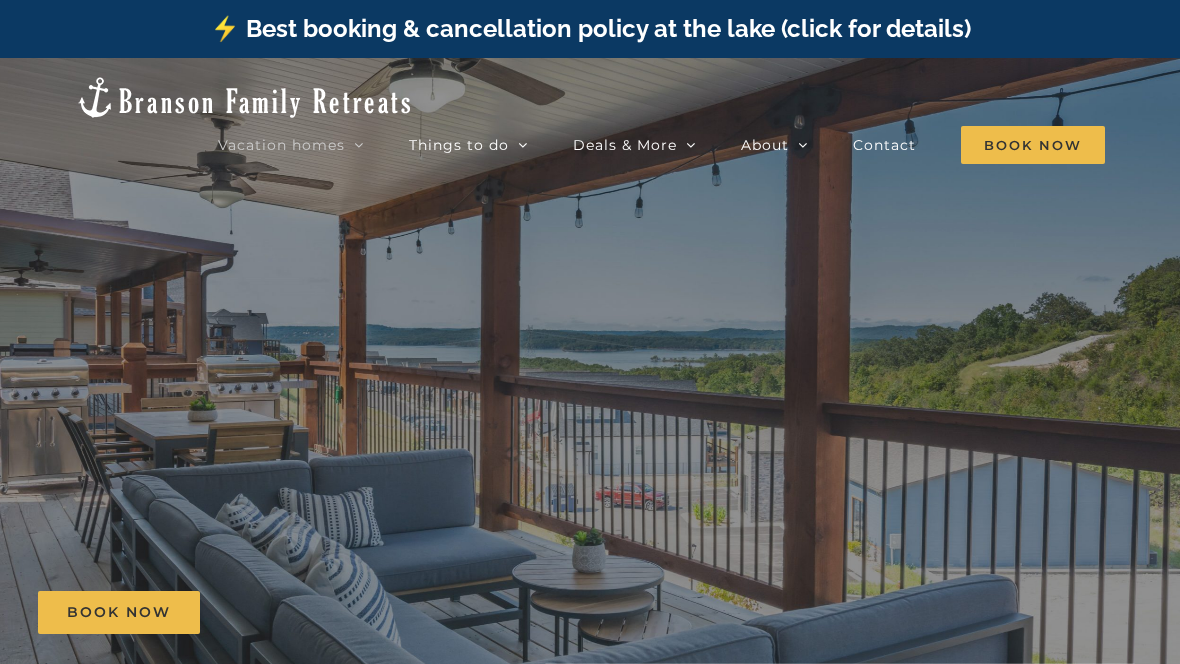 scroll, scrollTop: 0, scrollLeft: 0, axis: both 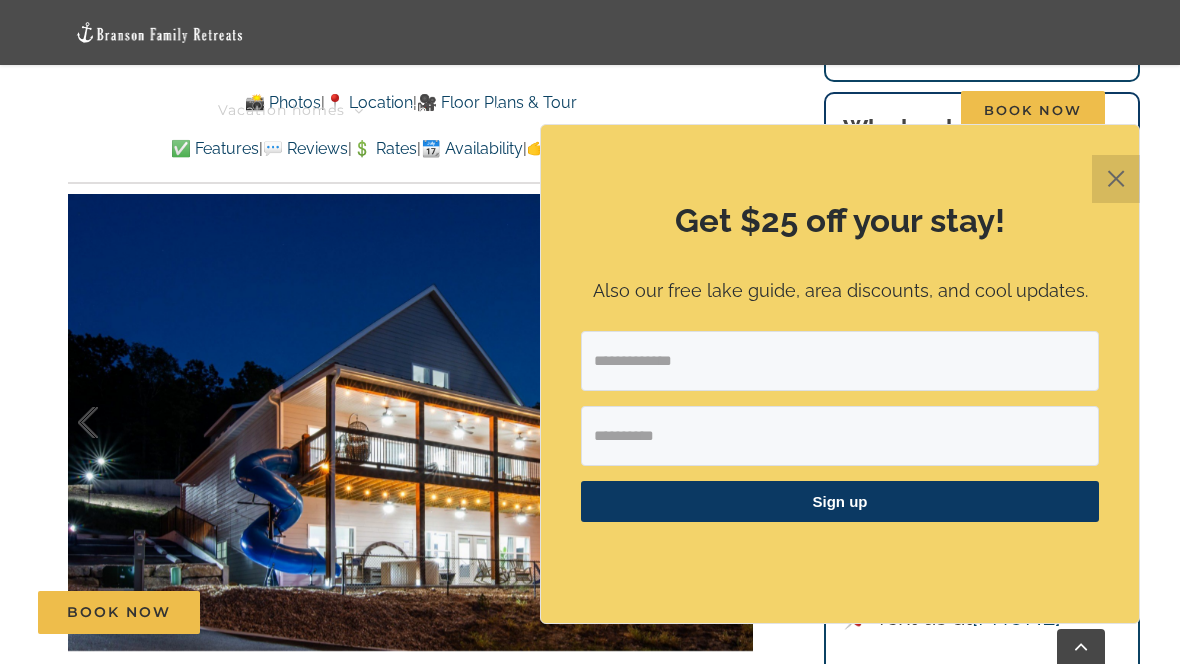 click on "✕" at bounding box center (1116, 179) 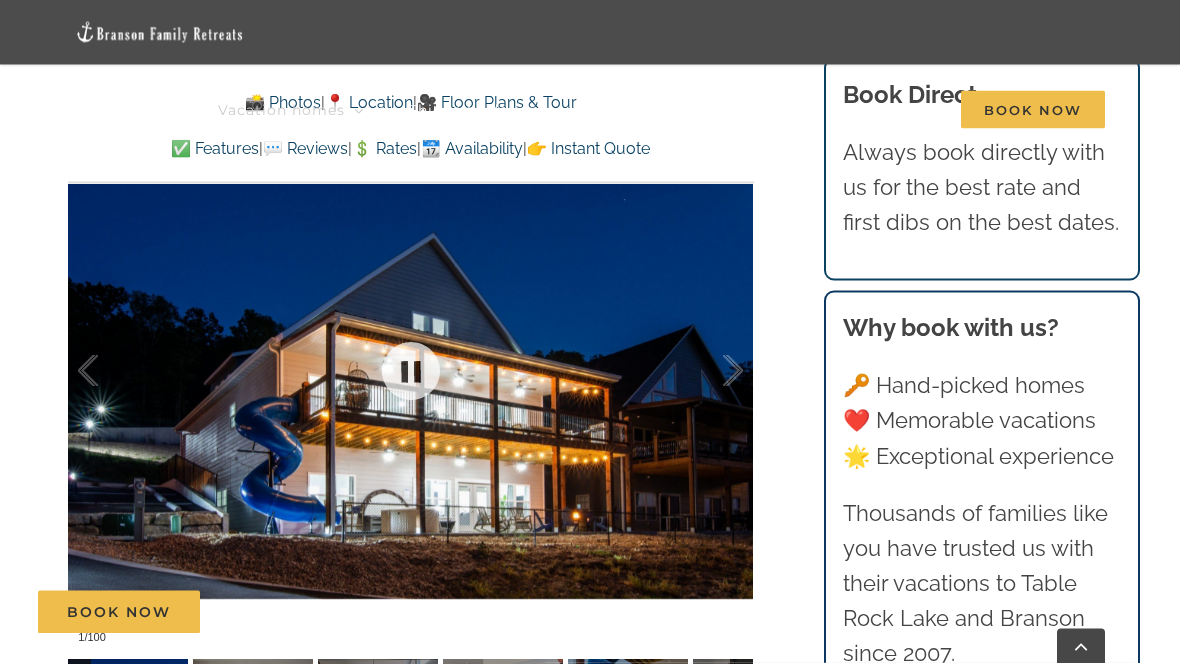 scroll, scrollTop: 1440, scrollLeft: 0, axis: vertical 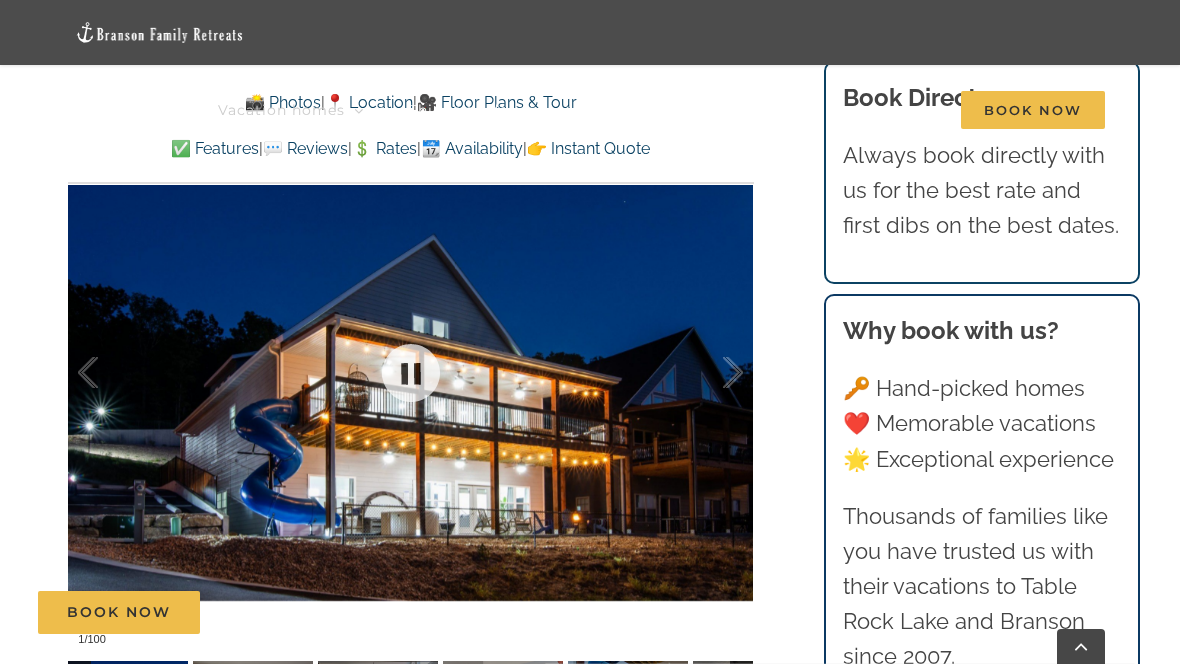 click at bounding box center [712, 373] 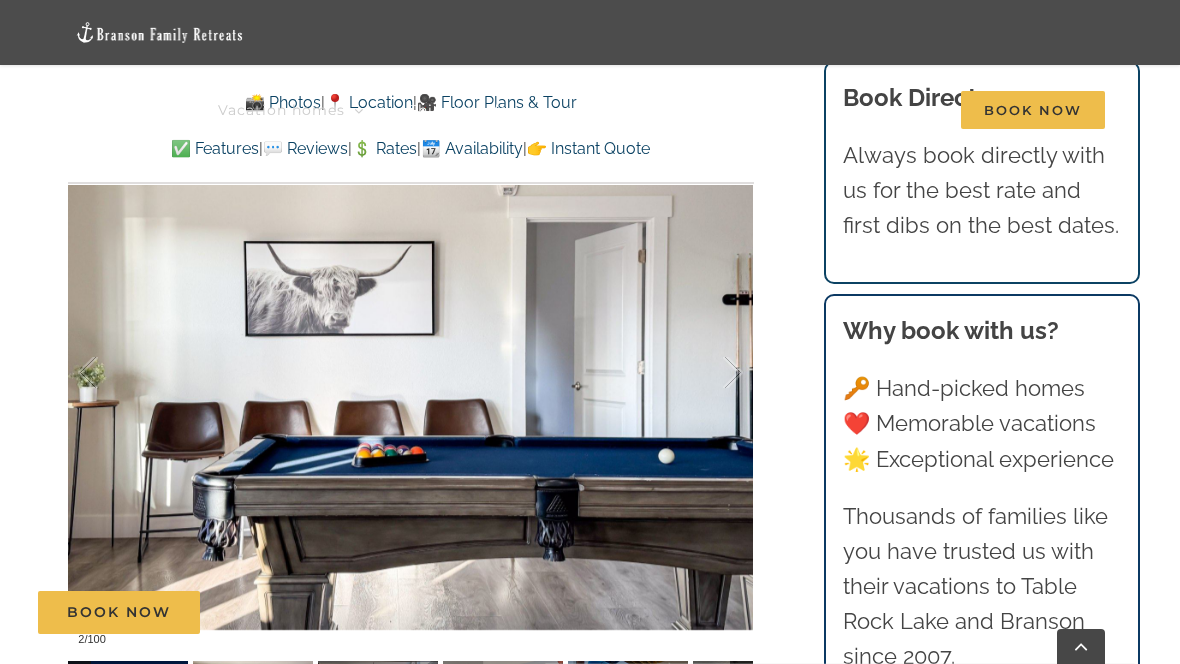 click at bounding box center (712, 373) 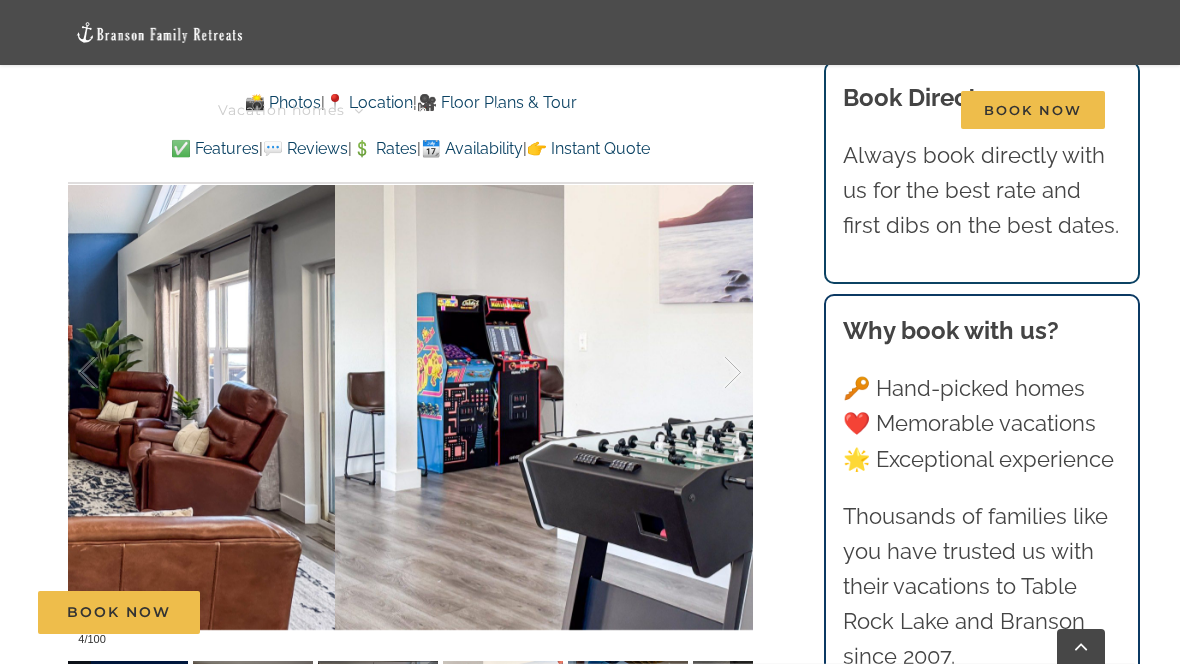 click at bounding box center [712, 373] 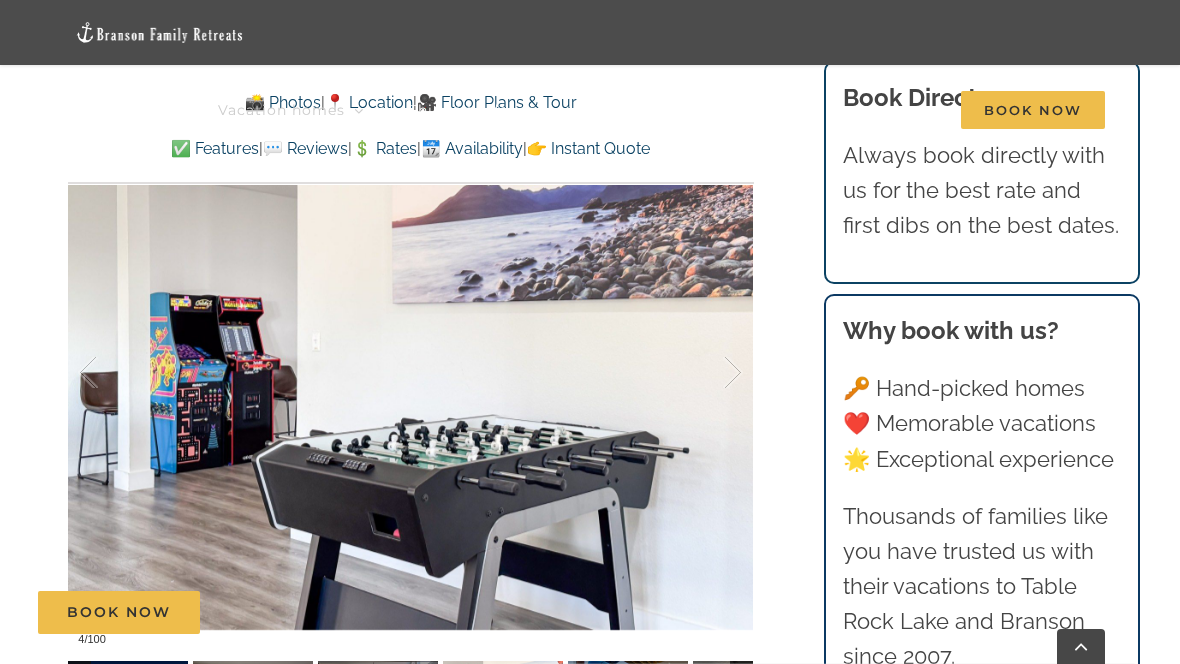 click at bounding box center [712, 373] 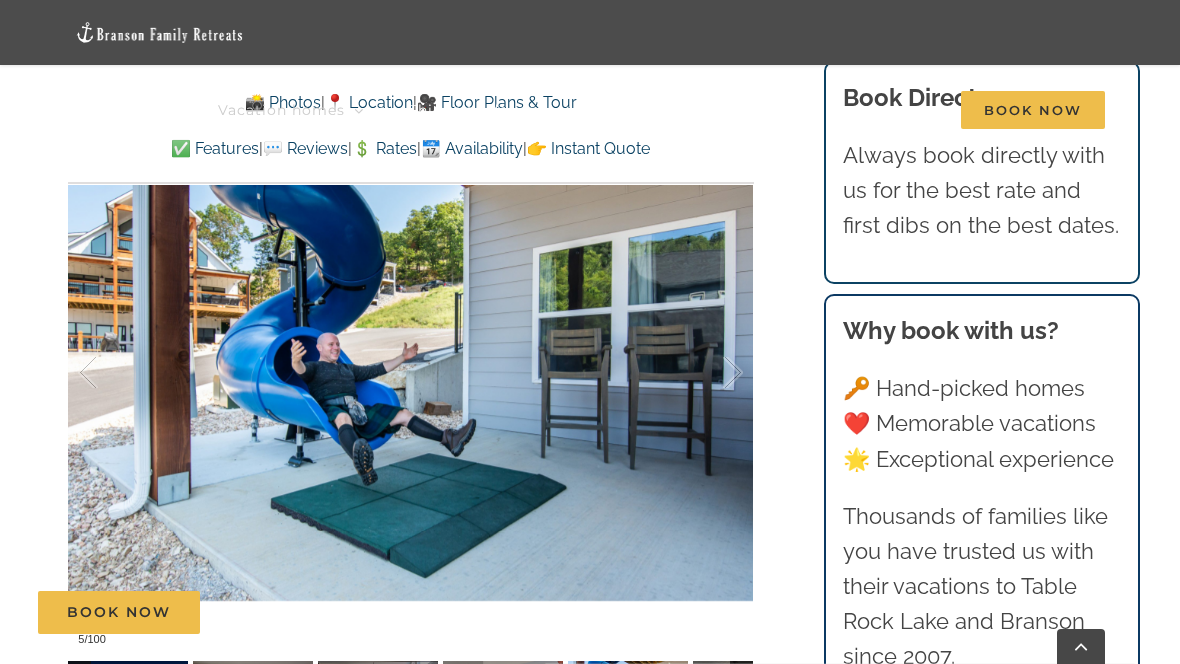 click at bounding box center [712, 373] 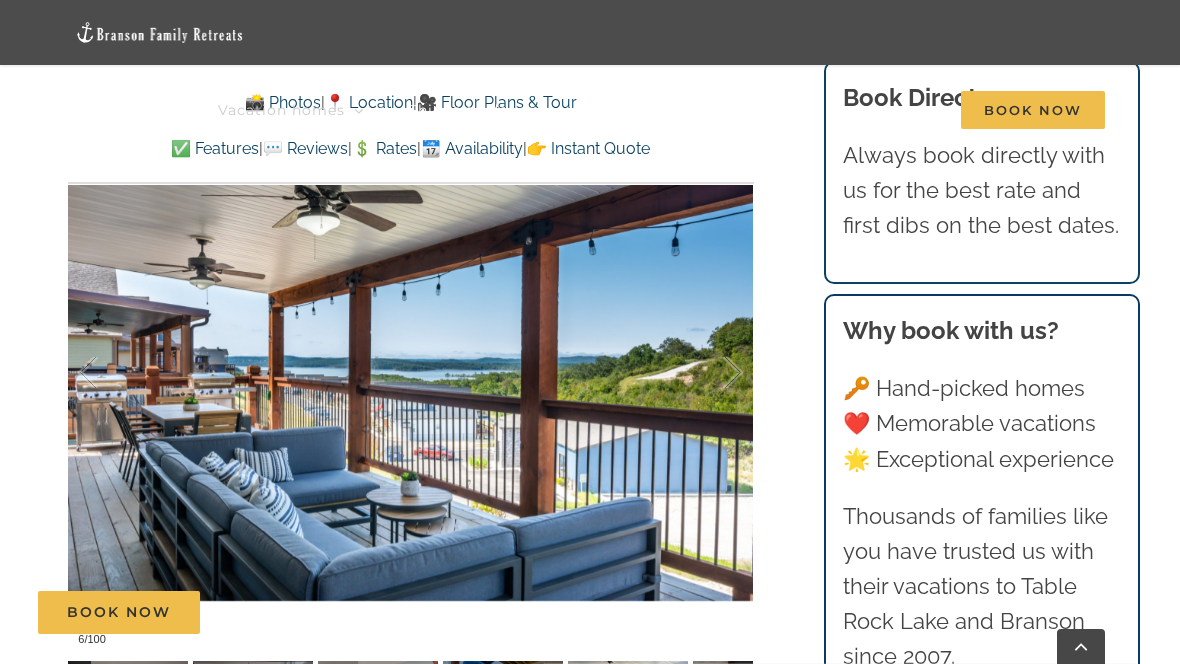 click at bounding box center [712, 373] 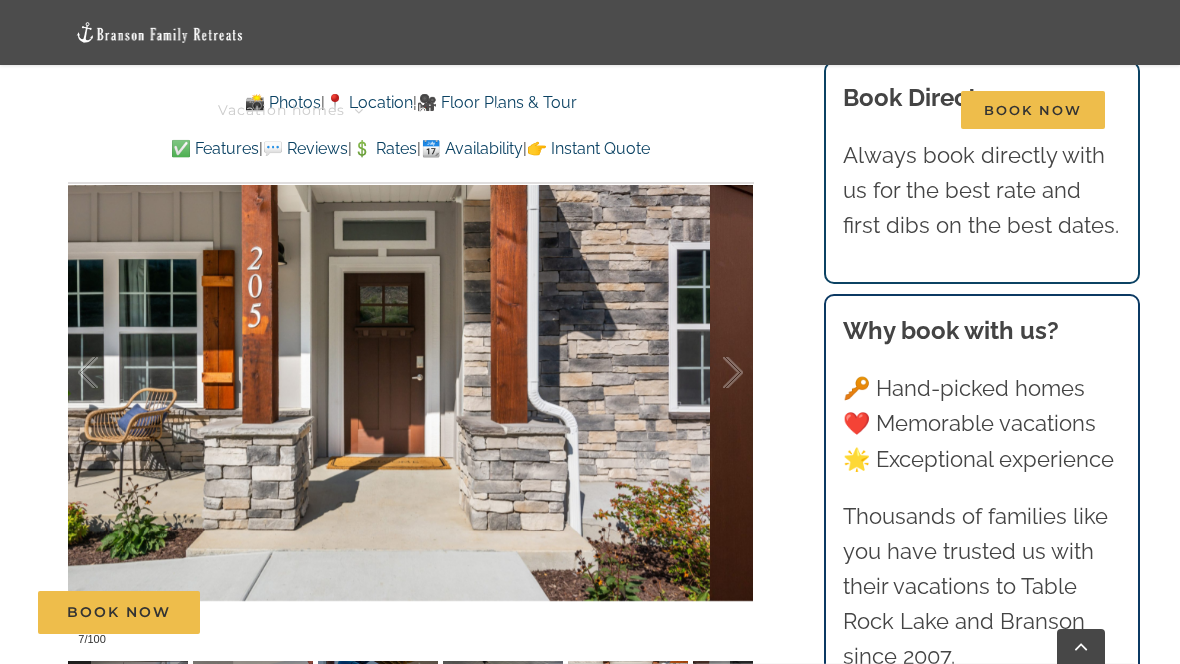 click at bounding box center (712, 373) 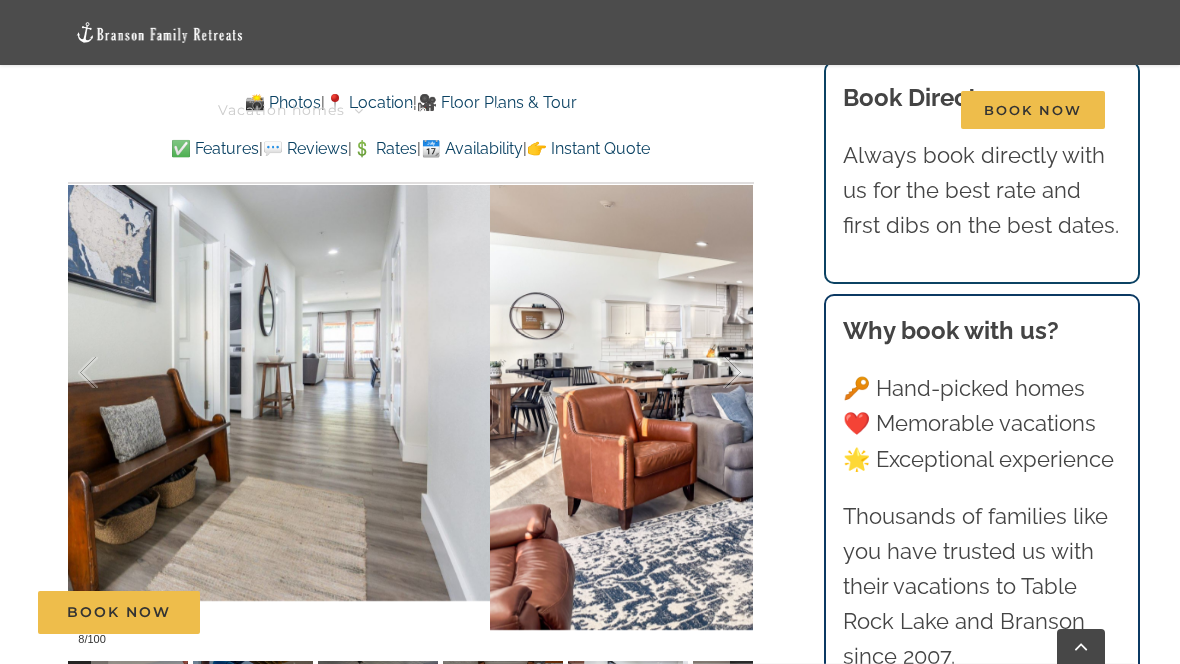 click at bounding box center [712, 373] 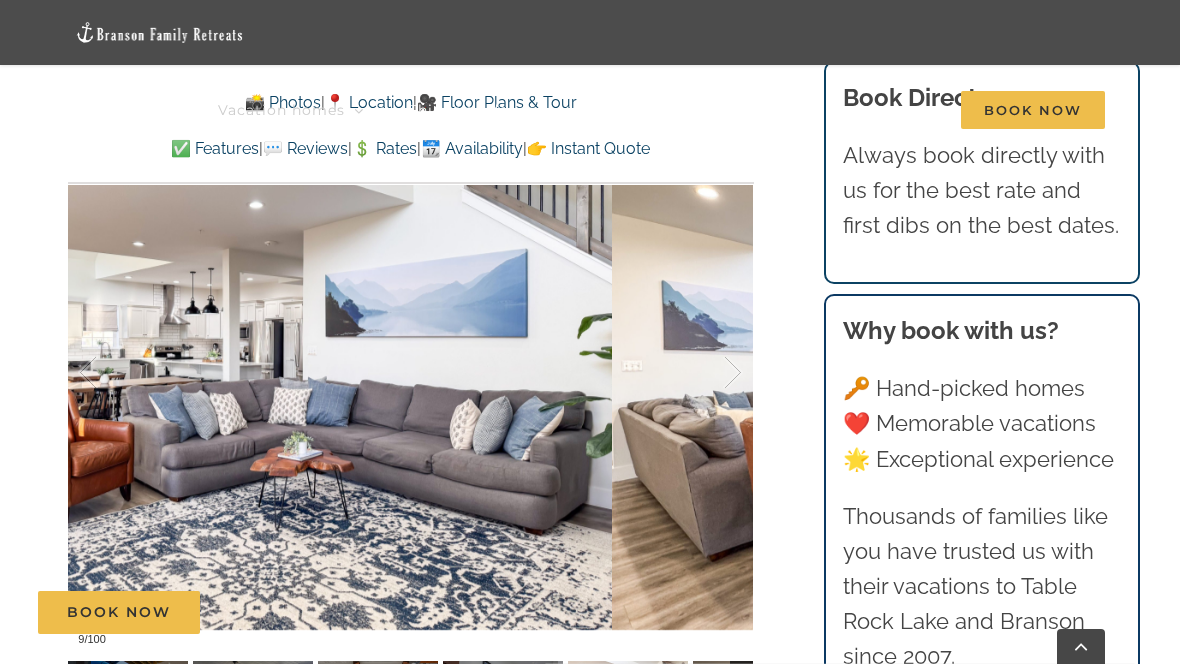 click at bounding box center (712, 373) 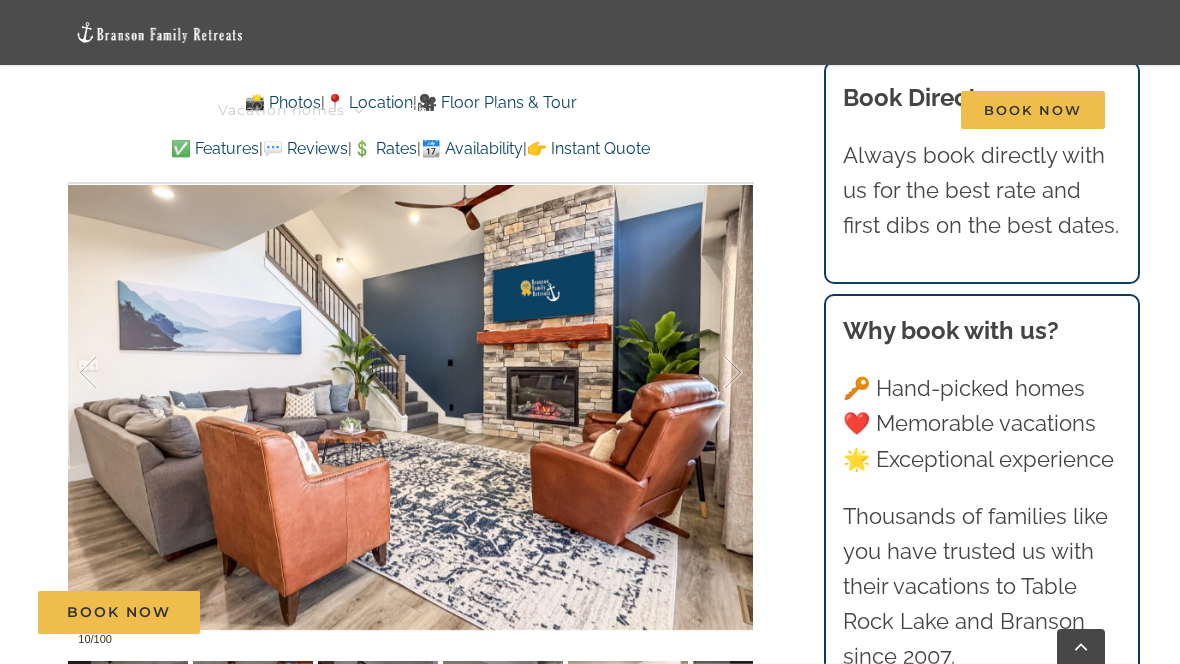 click on "Skye Retreat Like a private boutique hotel for your crew of 32, Skye Retreat is a family friendly Branson vacation rental with 10 bedroom suites, a hot tub, and a spiral slide to access the lower deck!
⭐️⭐️⭐️⭐️⭐️
We booked this for a family vacation: 12 adults and 9 children (10 and younger). Felt like we had plenty of space and we were able to cook and enjoy each others company in the open concept living area and kitchen.
House was clean and well kept! Had plenty of amenities for all ages! We had a wonderful time and will definitely be looking for this home again for next year.
– [FIRST] ([STATE])
10  /  100 Skye-Retreat-at-Table-Rock-Lake-3005-Edit-scaled" at bounding box center (411, 90) 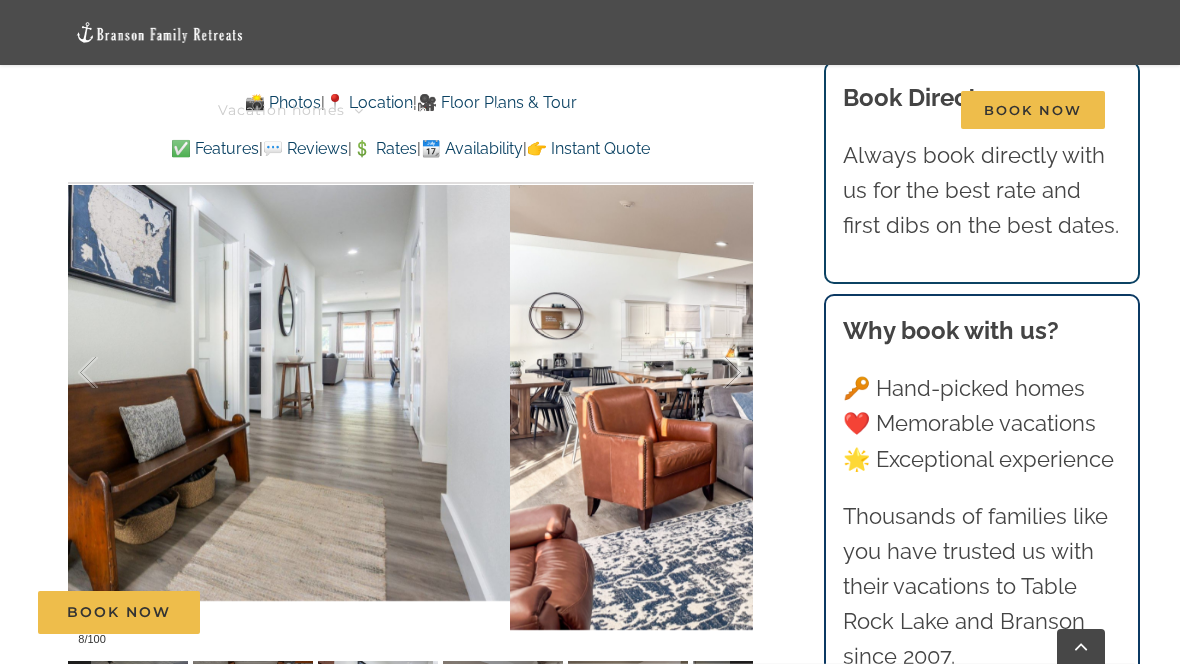 click at bounding box center (109, 373) 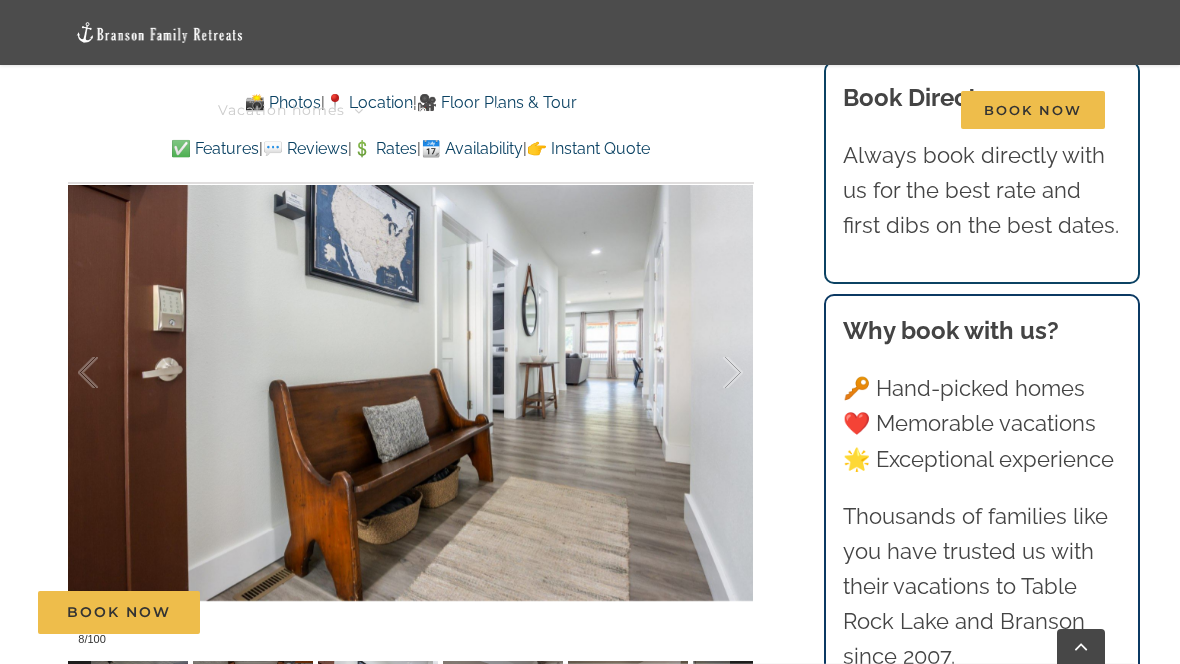 click at bounding box center (712, 373) 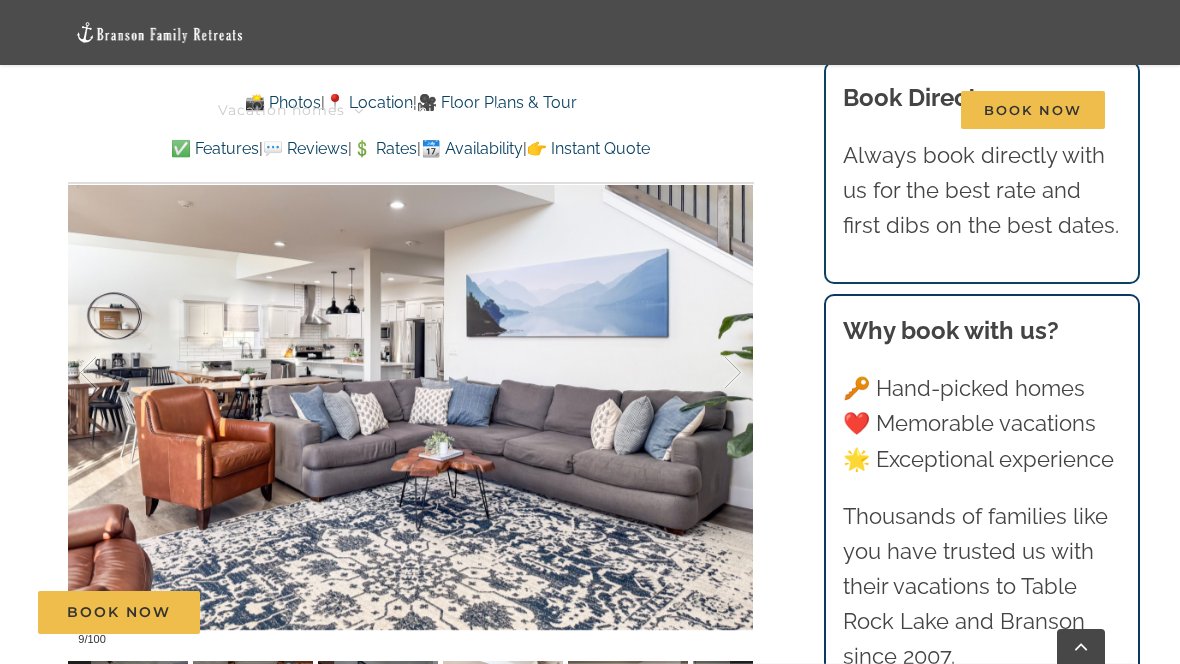 click at bounding box center (712, 373) 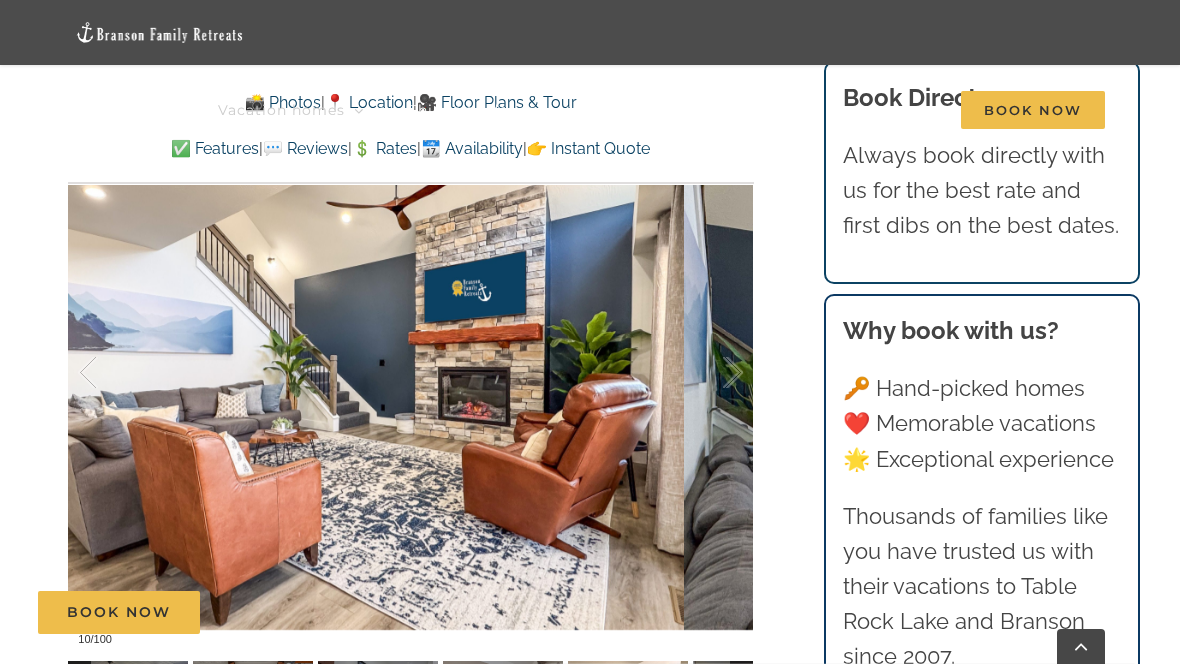 click at bounding box center (712, 373) 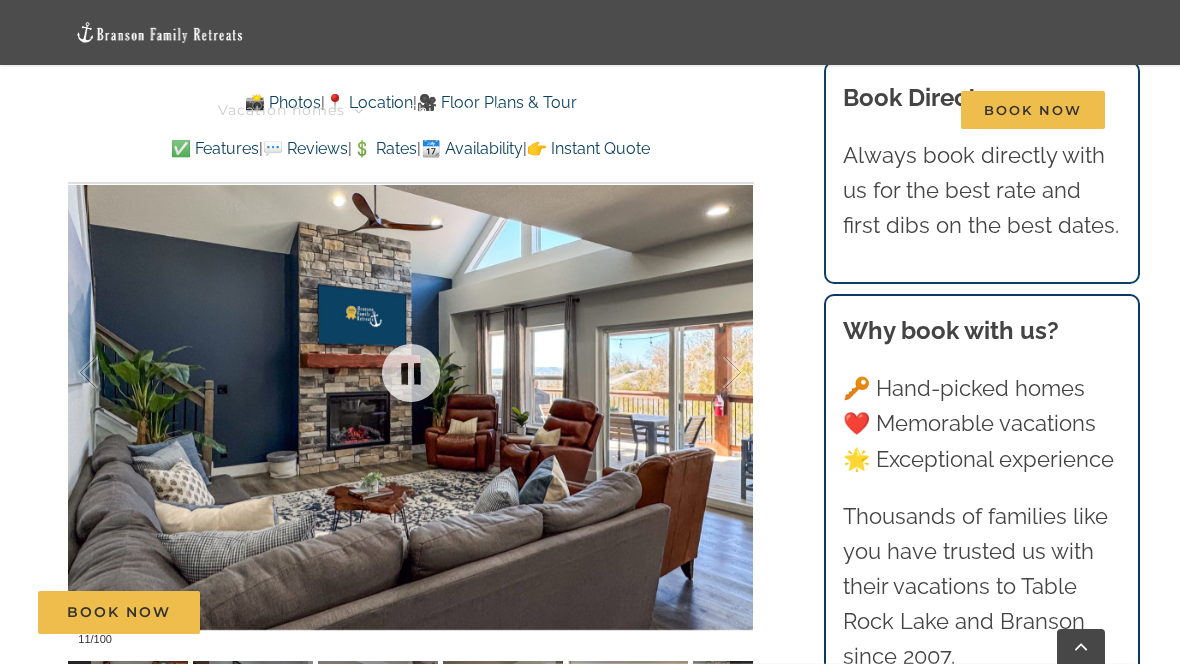 click at bounding box center (712, 373) 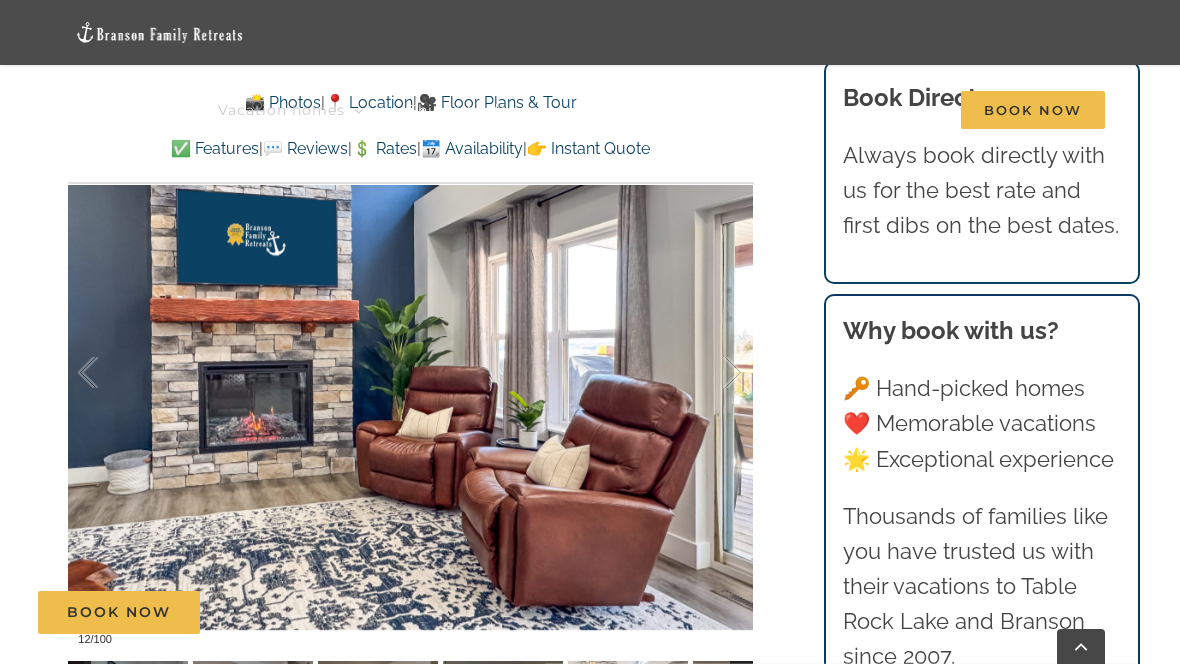 click at bounding box center (712, 373) 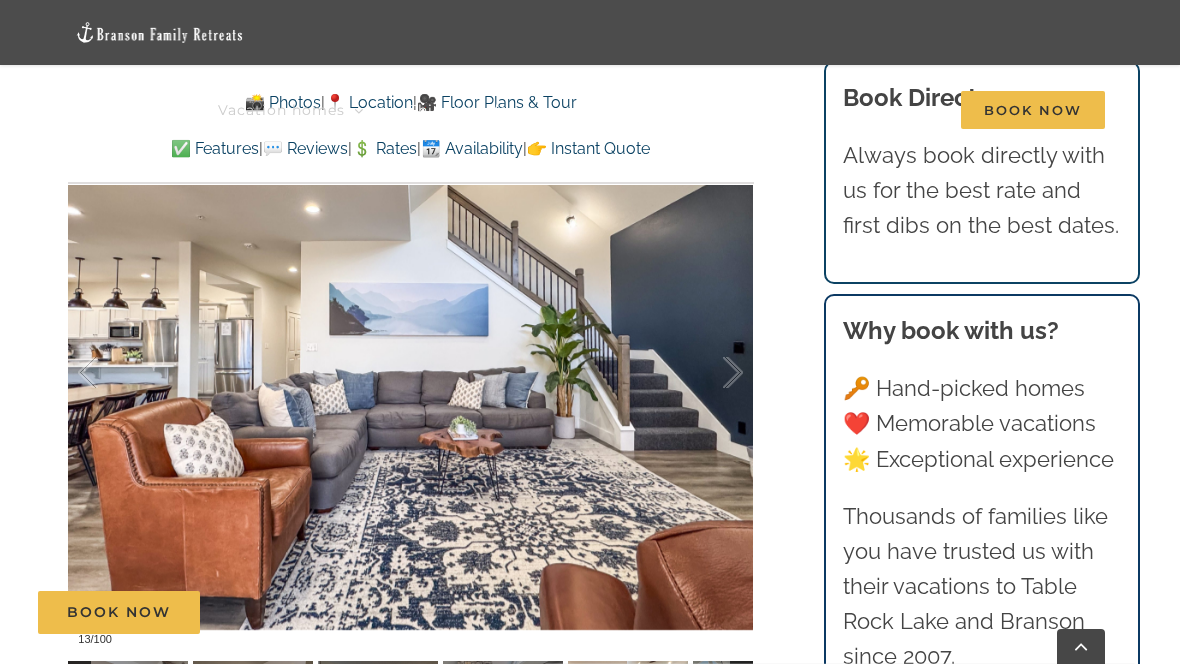 click at bounding box center (712, 373) 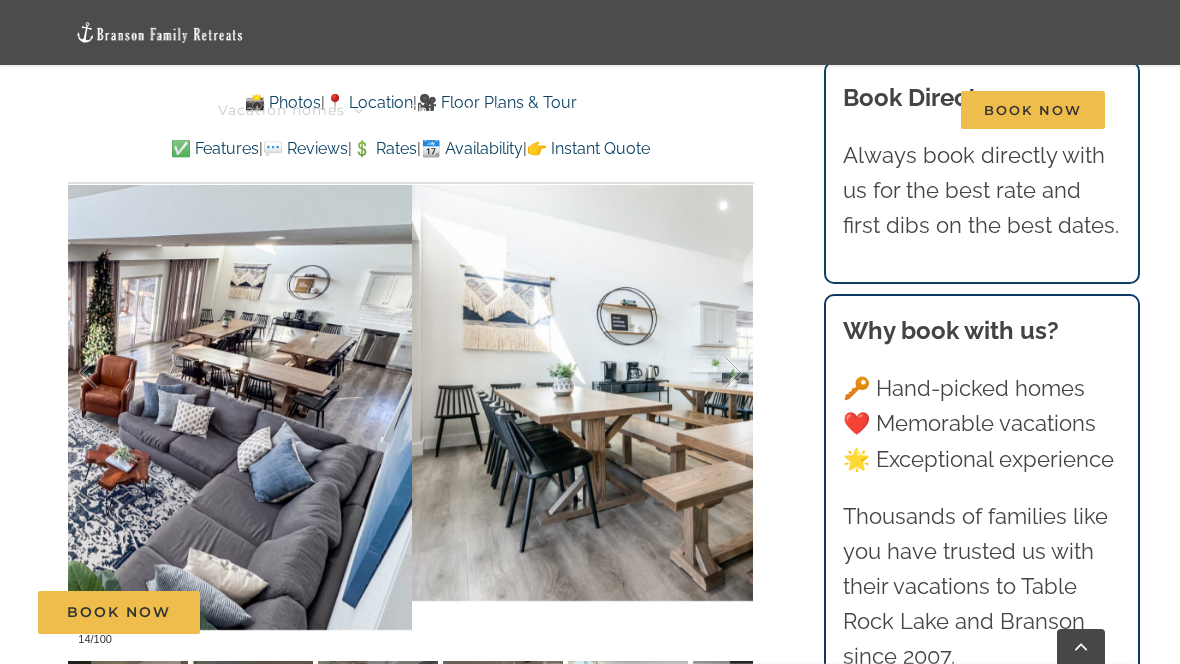 click at bounding box center (712, 373) 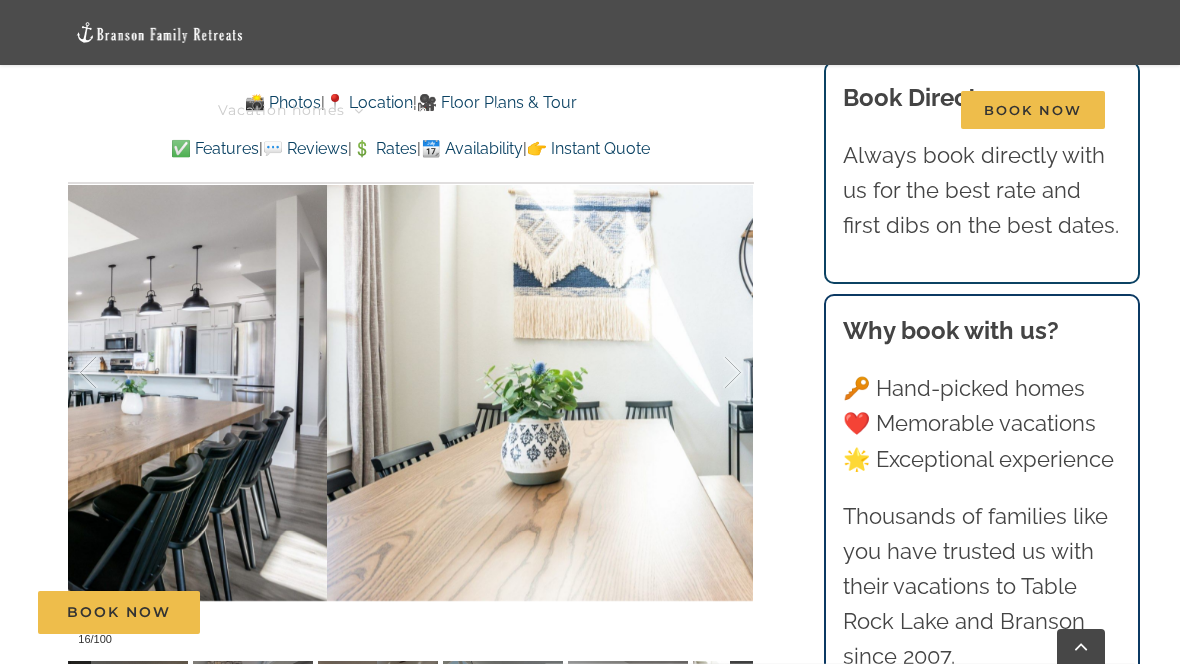 click at bounding box center (712, 373) 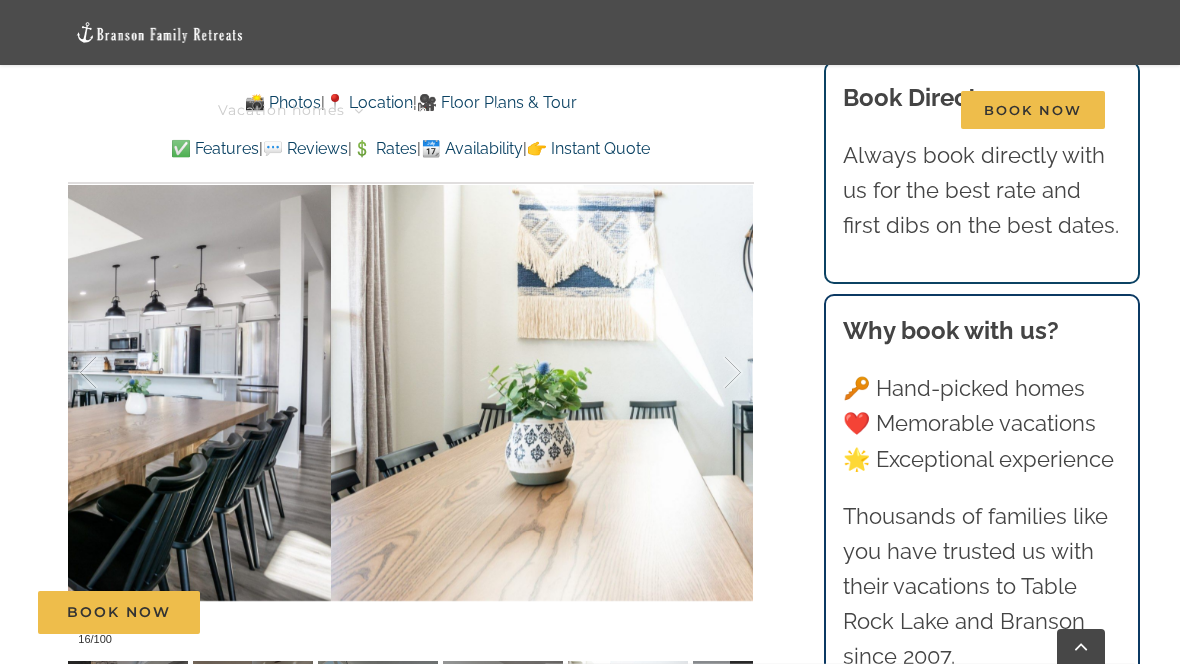 click at bounding box center [109, 373] 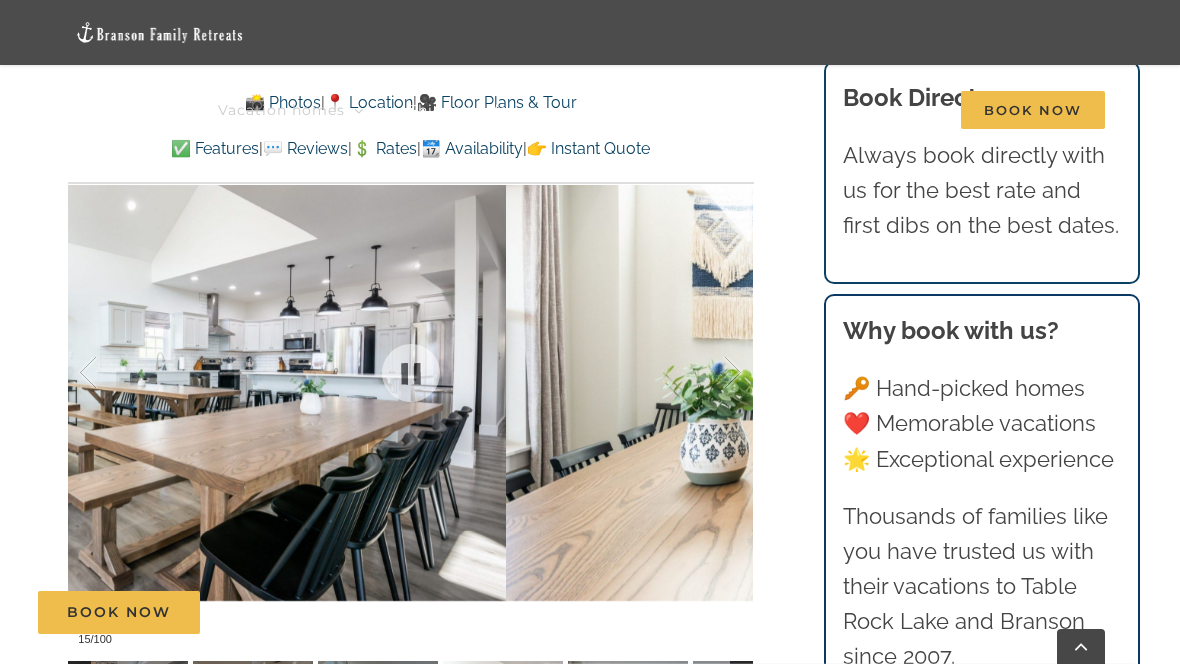 click at bounding box center [712, 373] 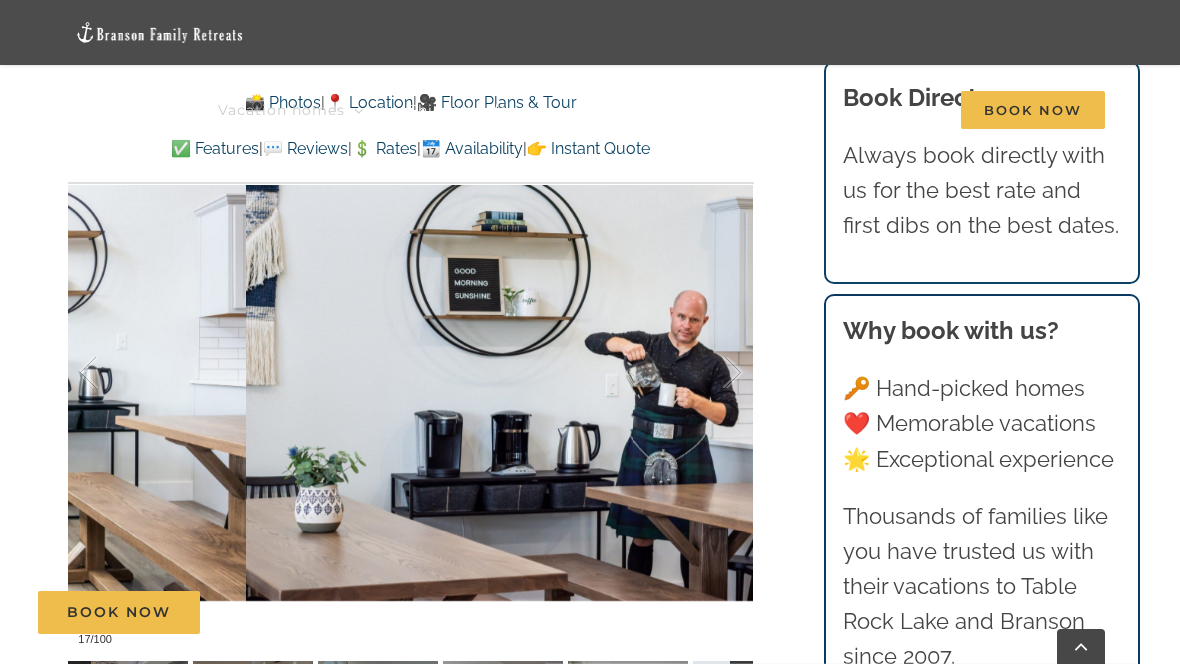 click at bounding box center (712, 373) 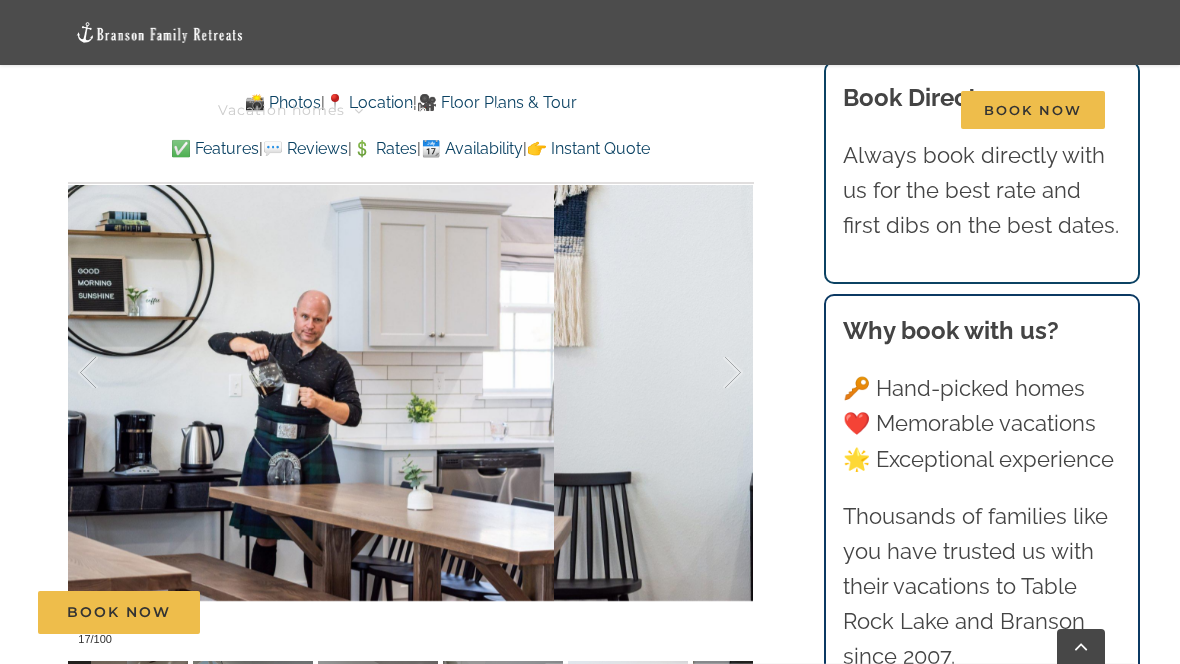 click at bounding box center (712, 373) 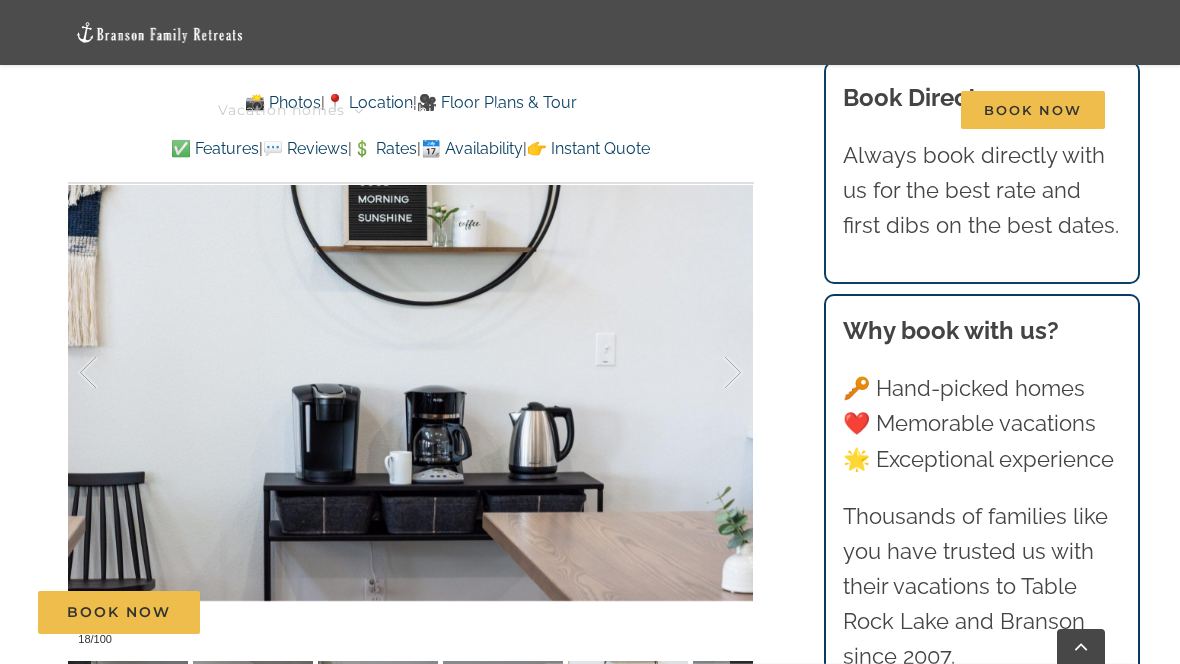 click at bounding box center (712, 373) 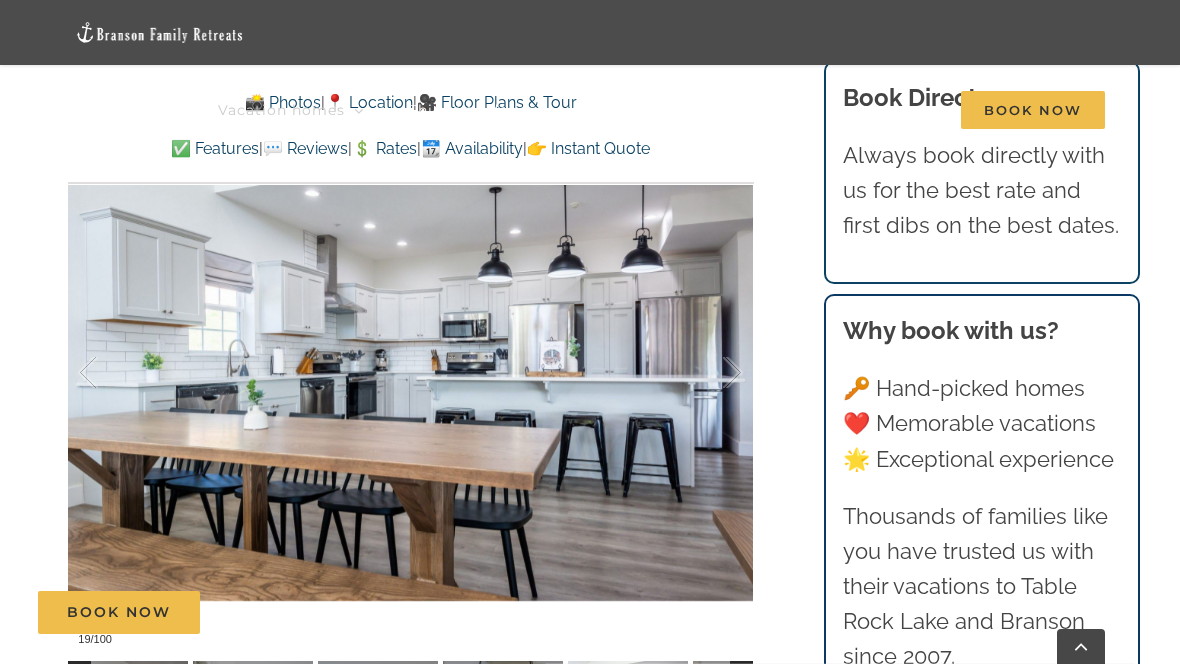 click at bounding box center (712, 373) 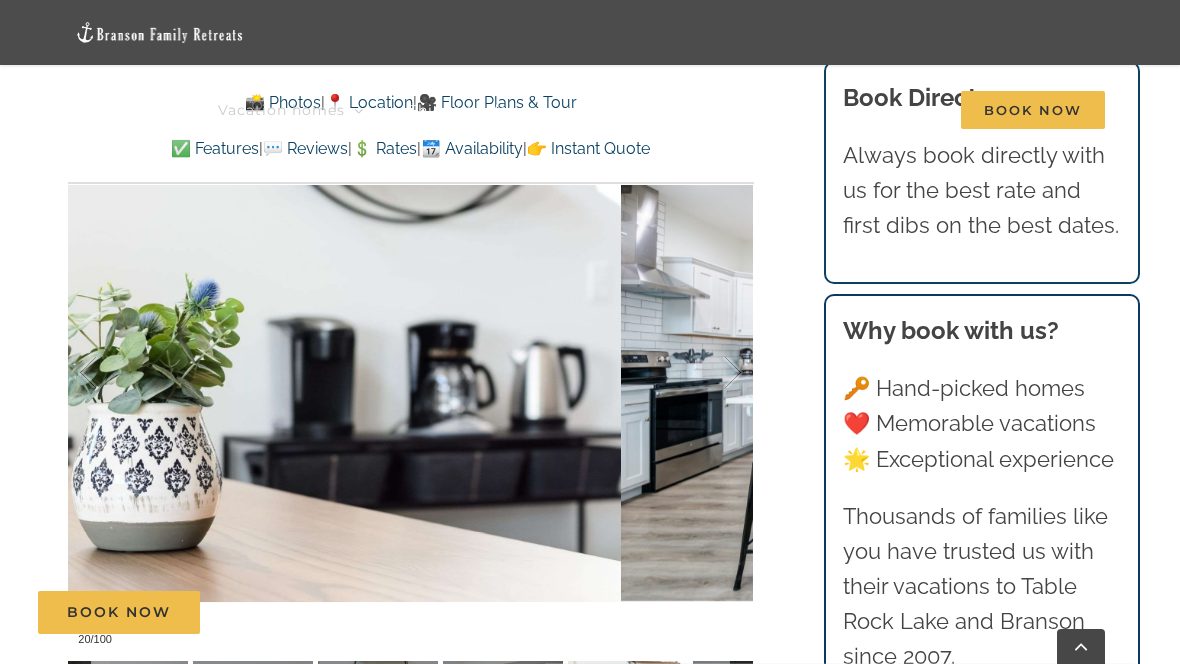 click at bounding box center [712, 373] 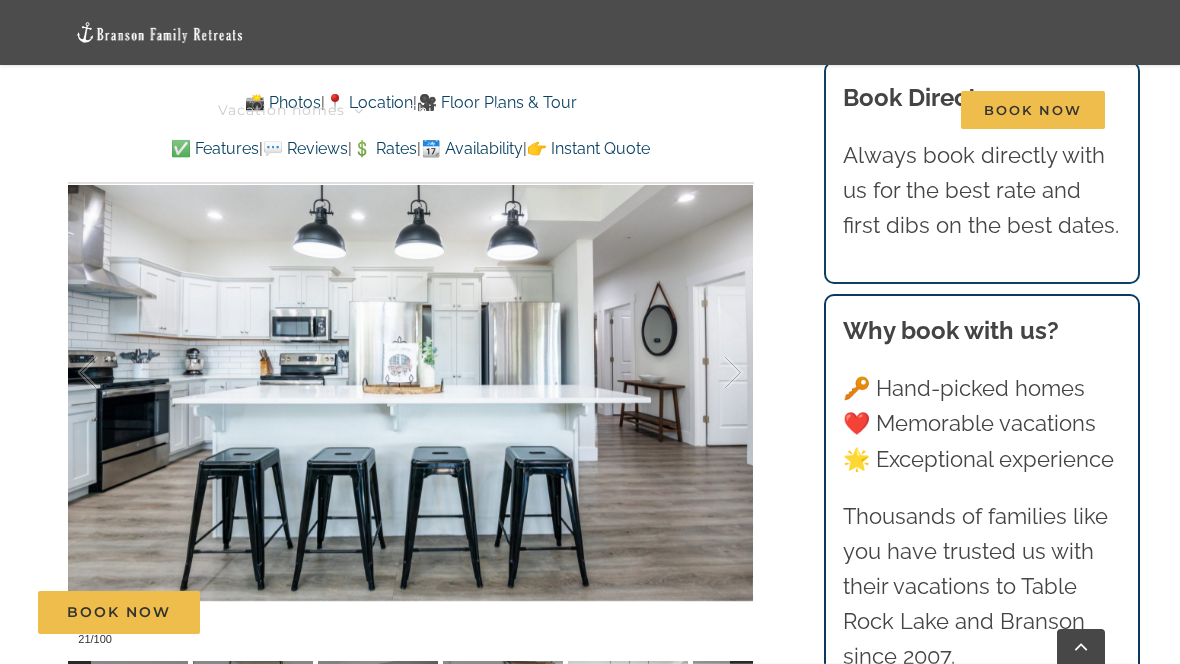 click at bounding box center [712, 373] 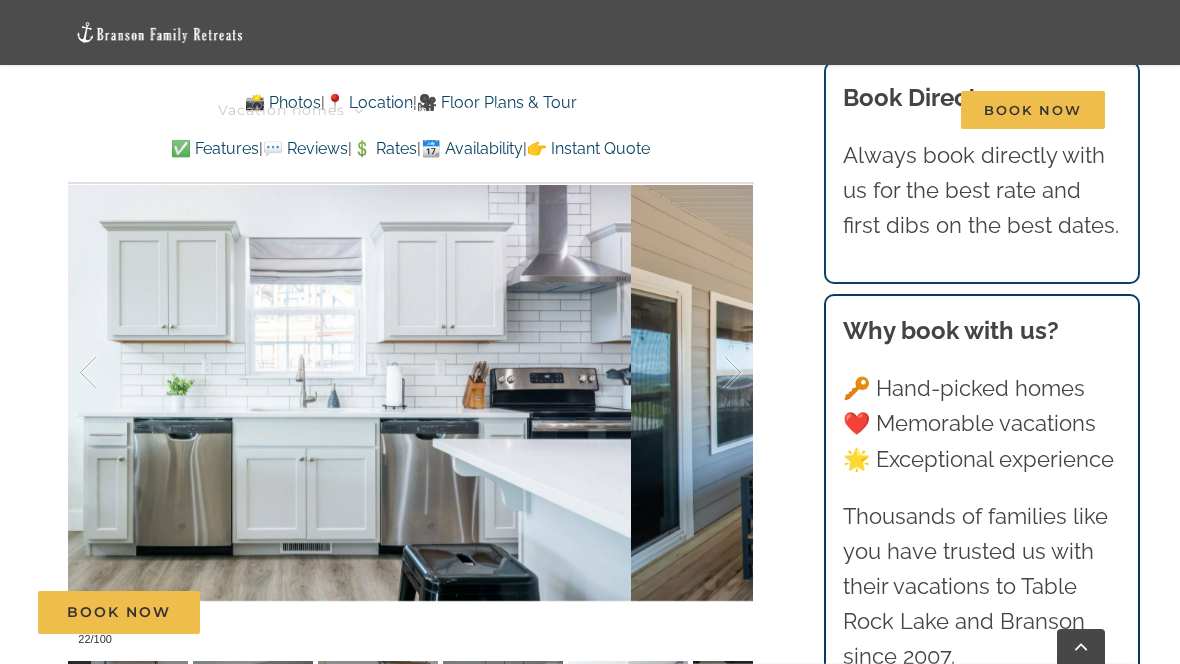 click at bounding box center (712, 373) 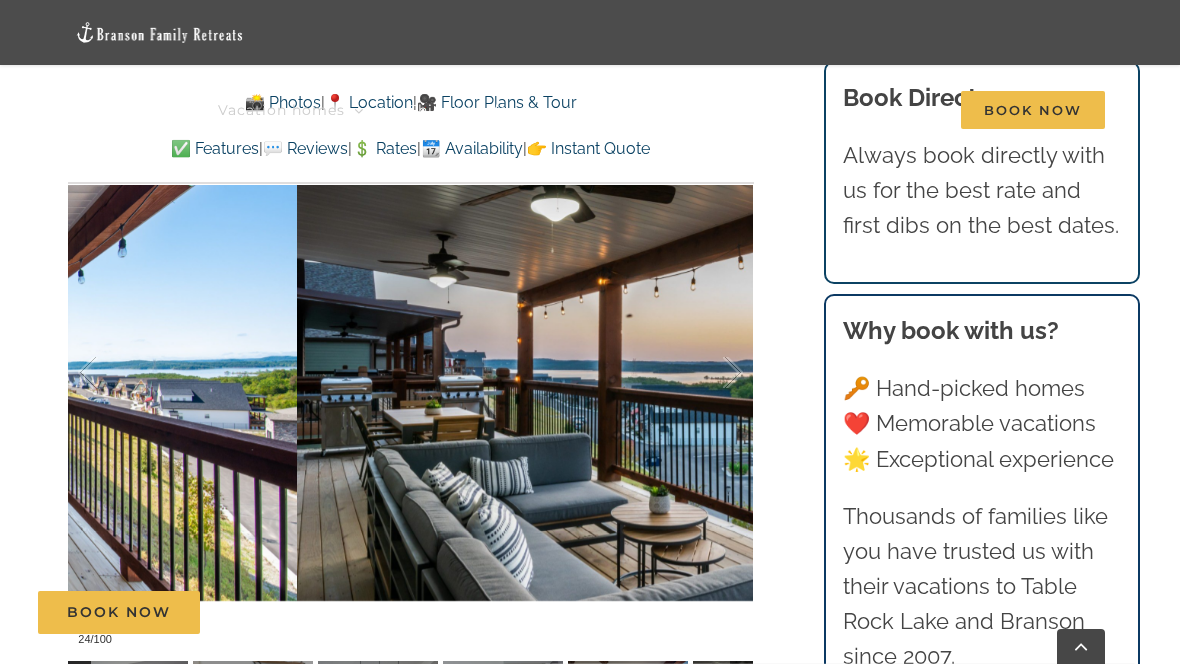 click at bounding box center (712, 373) 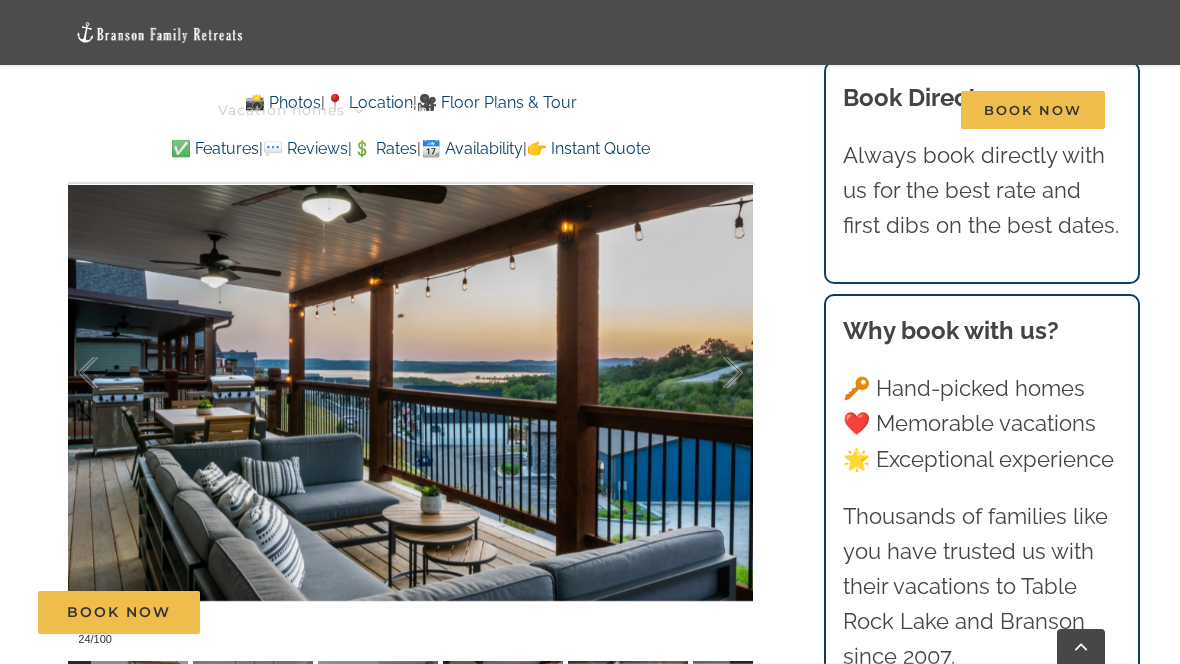 click at bounding box center [712, 373] 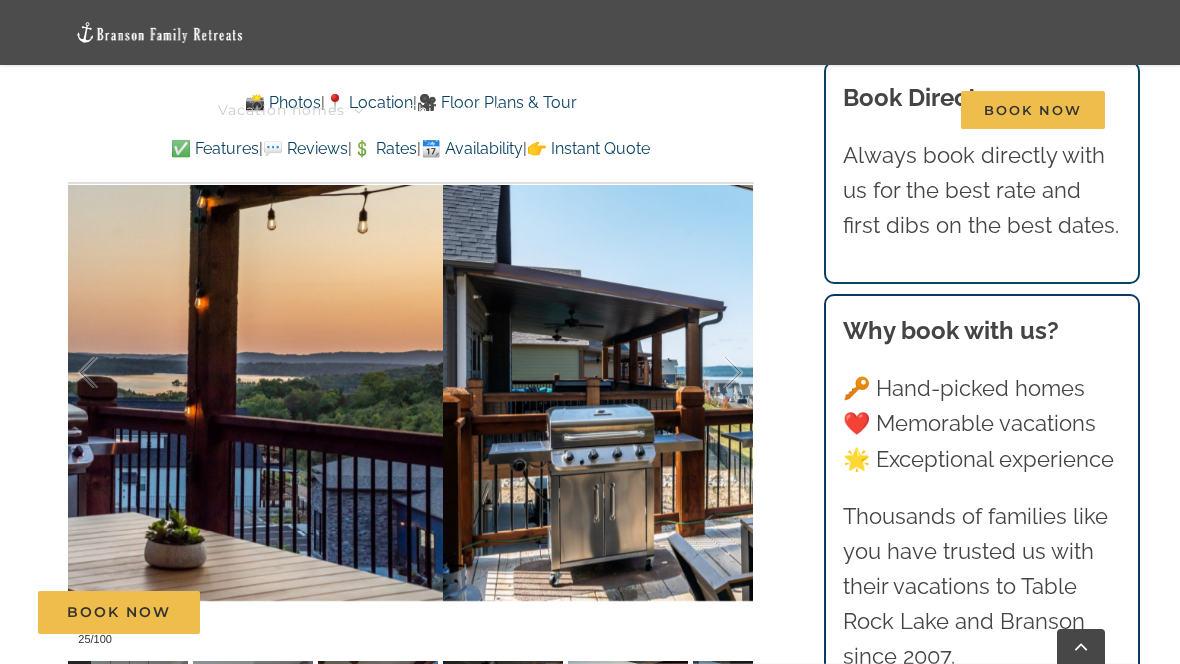 click at bounding box center (712, 373) 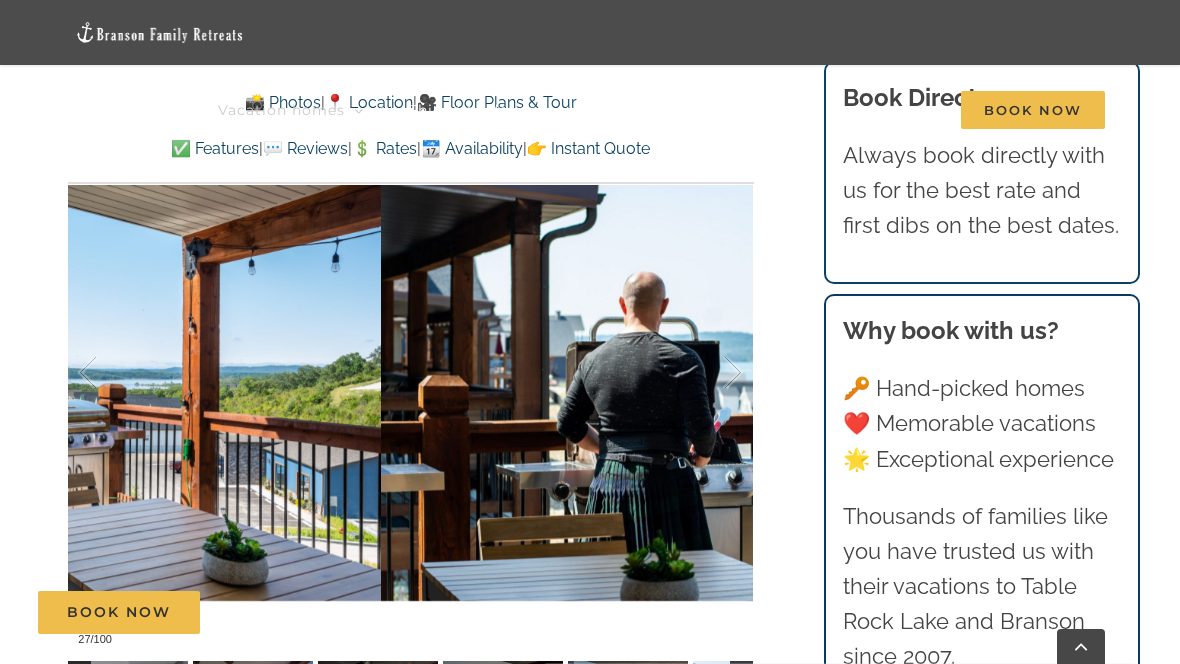 click at bounding box center [712, 373] 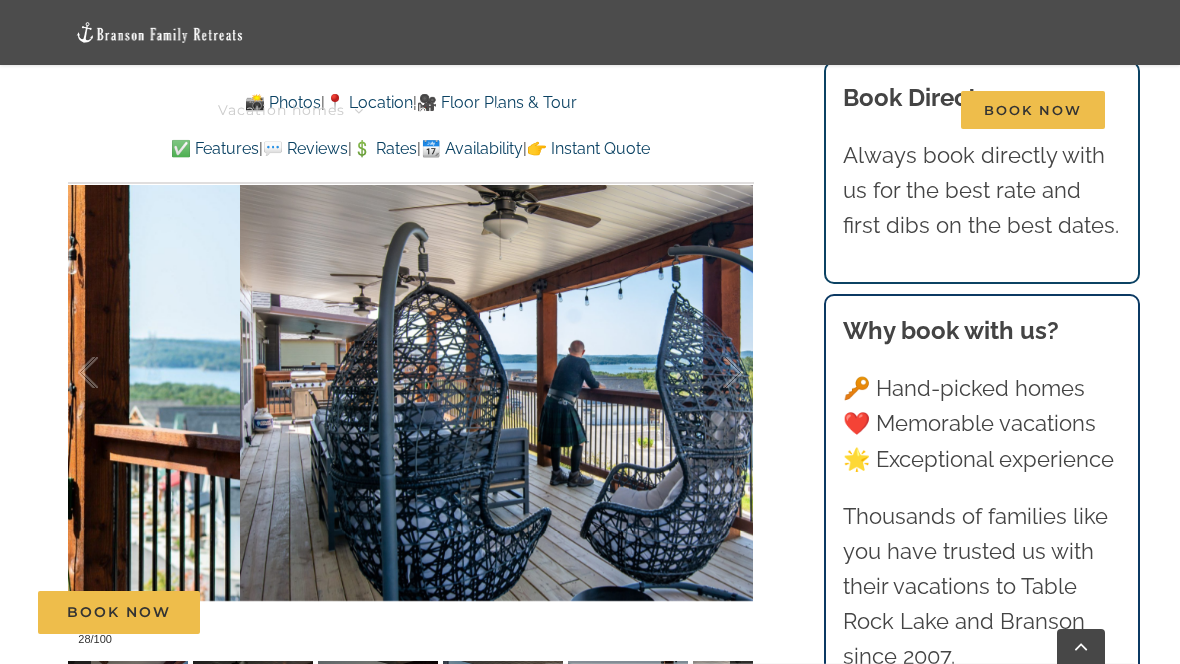 click at bounding box center [712, 373] 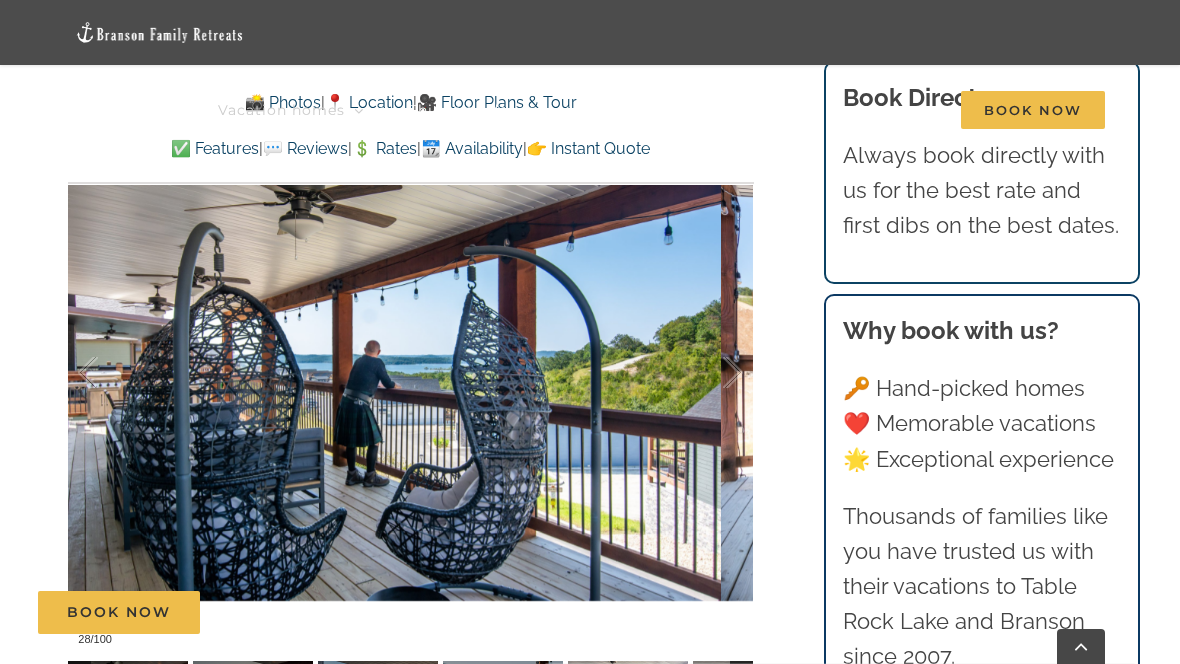 click at bounding box center [712, 373] 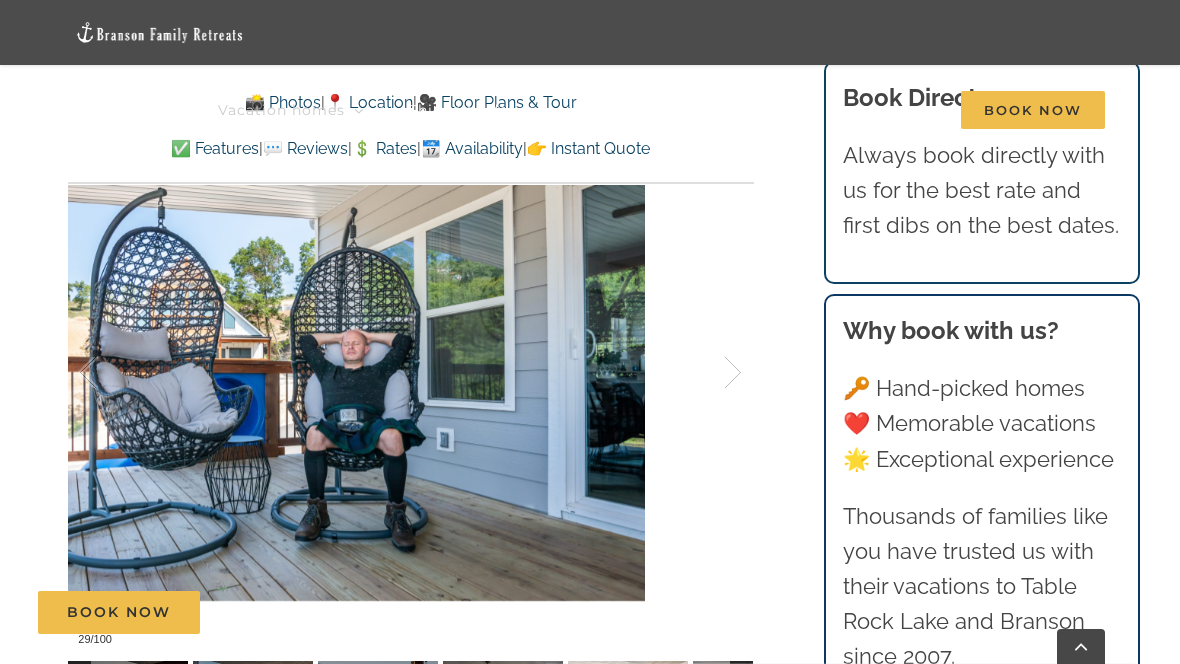 click at bounding box center [712, 373] 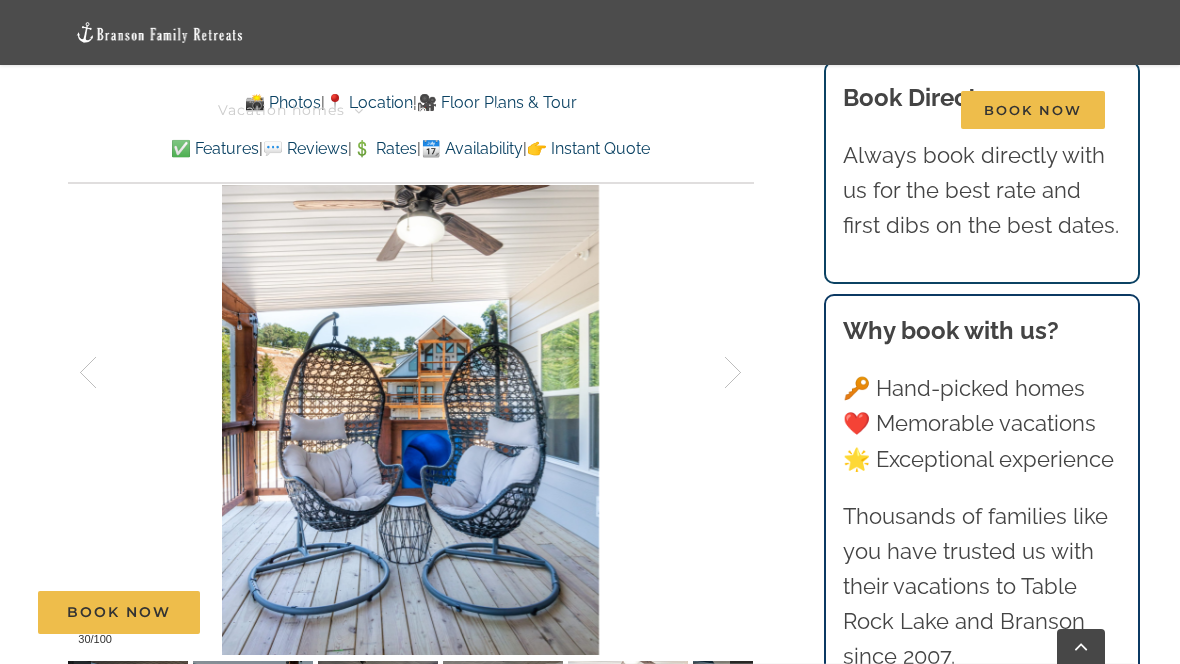click at bounding box center (712, 373) 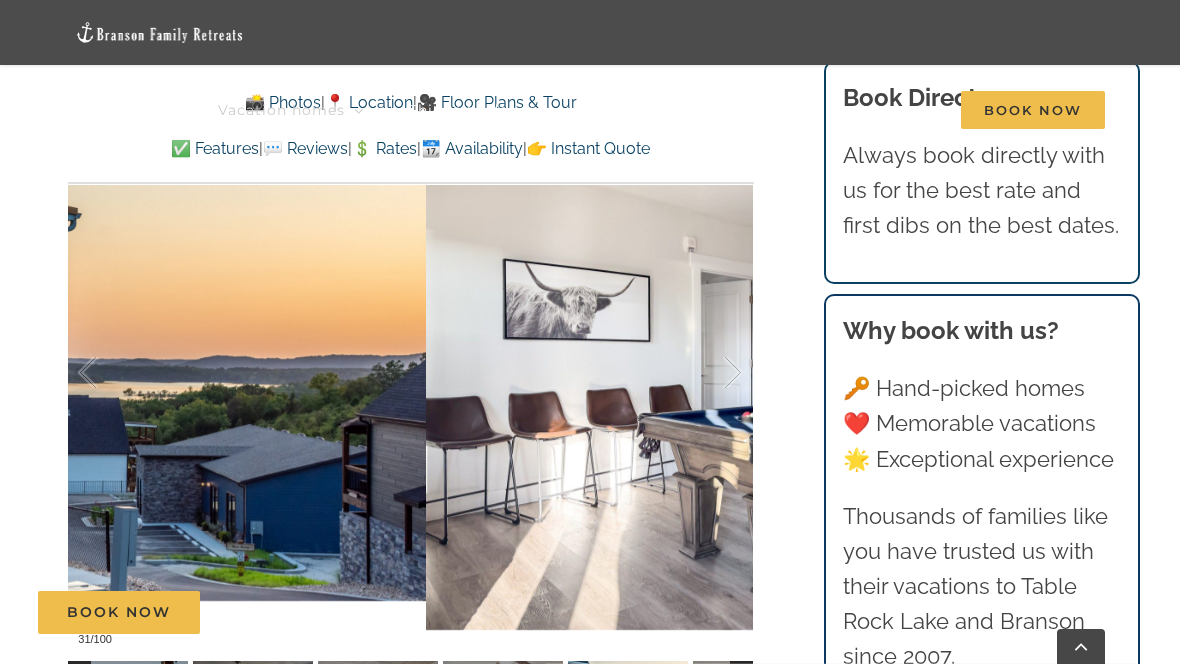 click at bounding box center (712, 373) 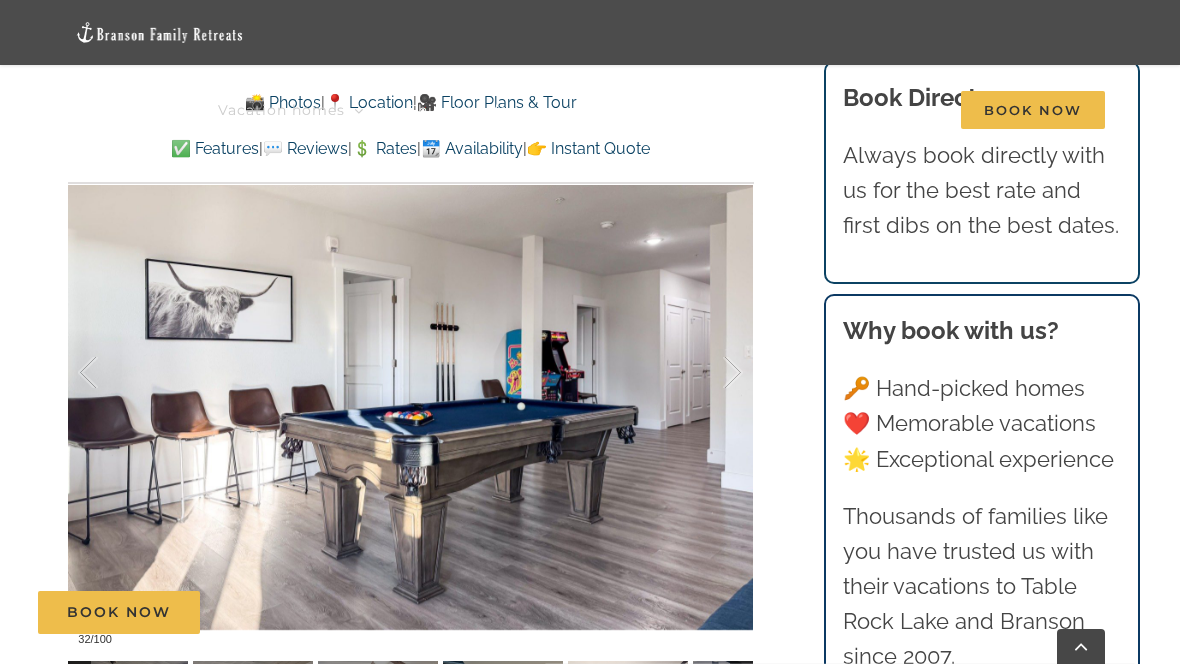 click at bounding box center (712, 373) 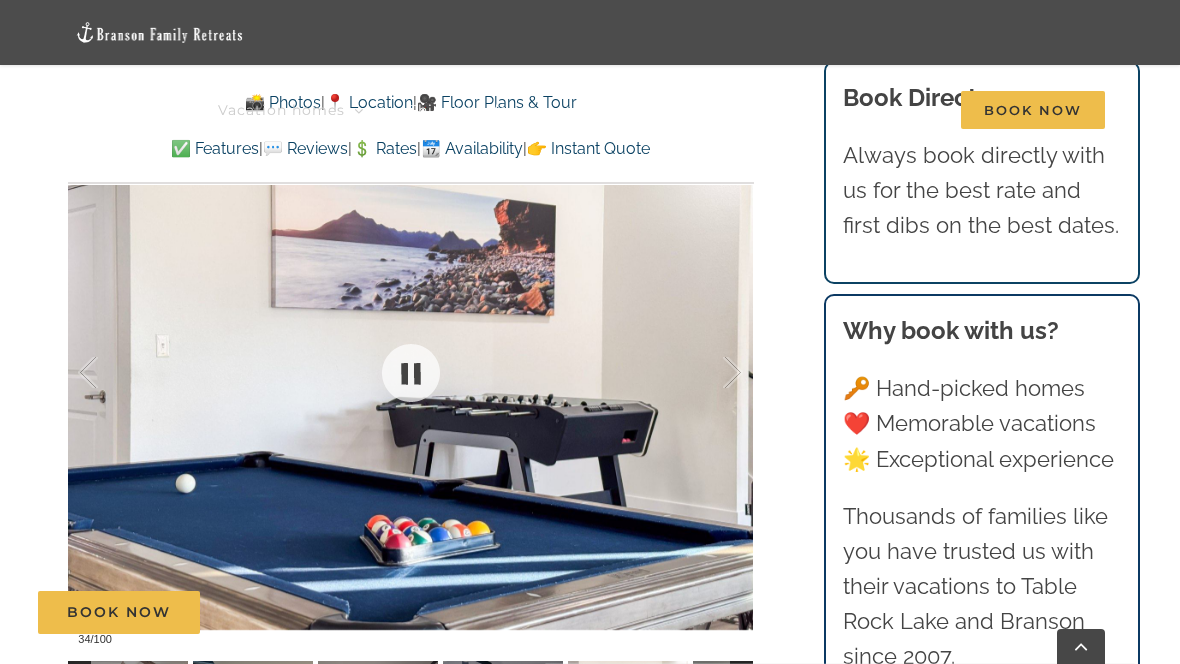 click at bounding box center [712, 373] 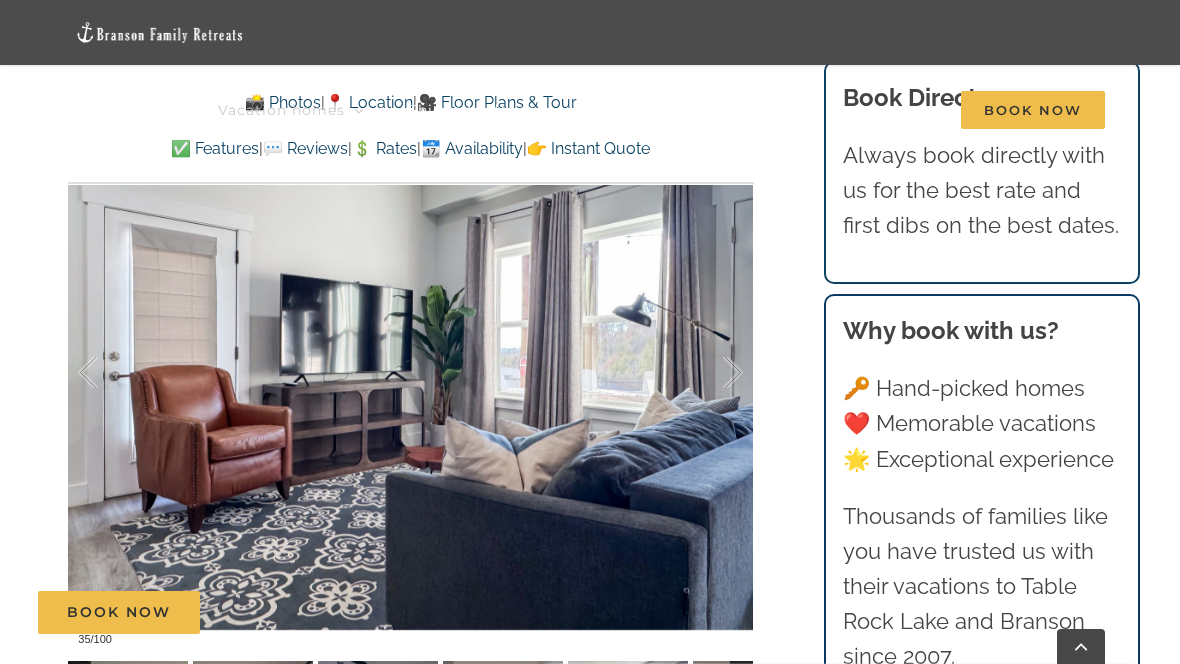 click at bounding box center (712, 373) 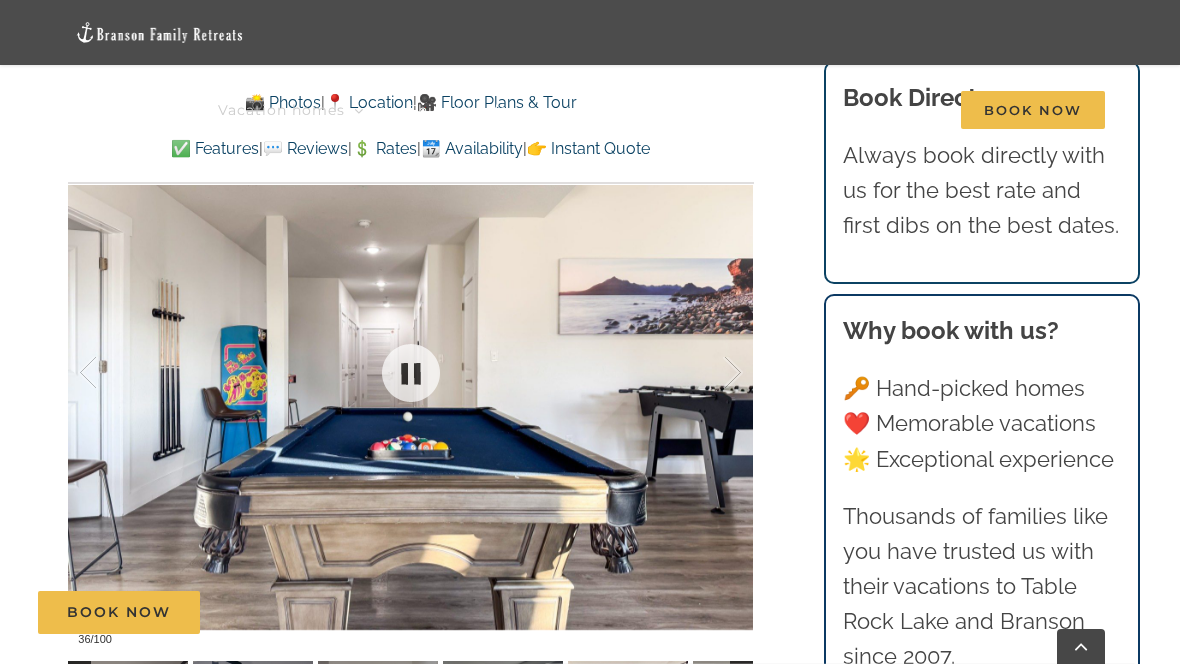 click at bounding box center [410, 372] 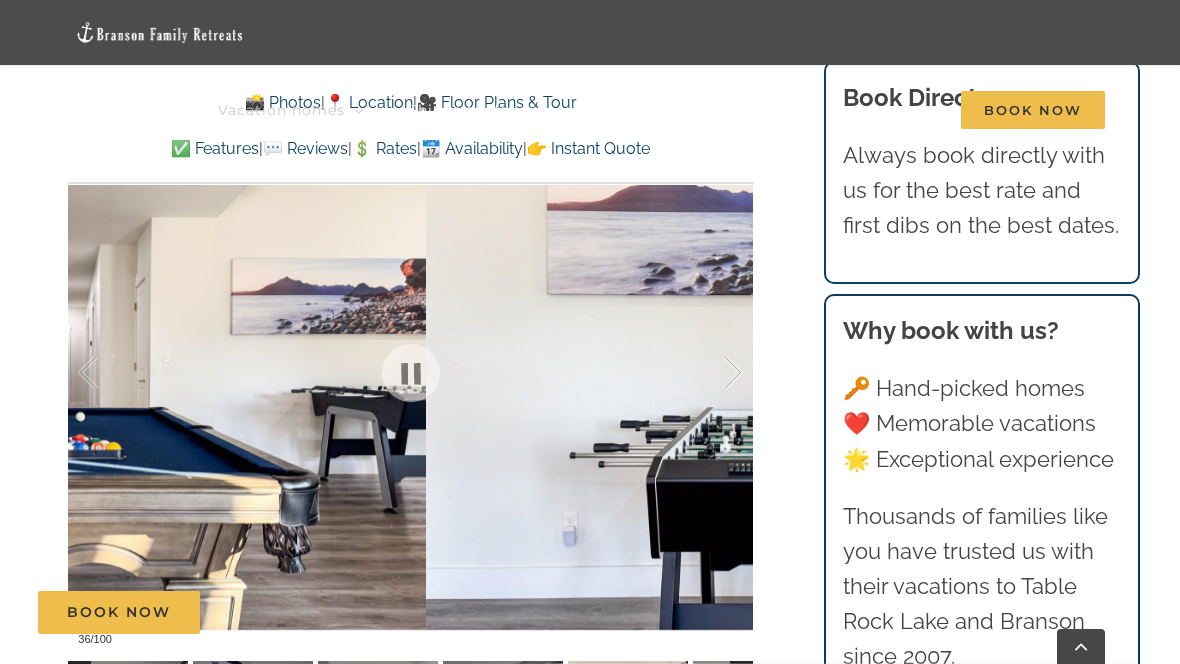 click at bounding box center [712, 373] 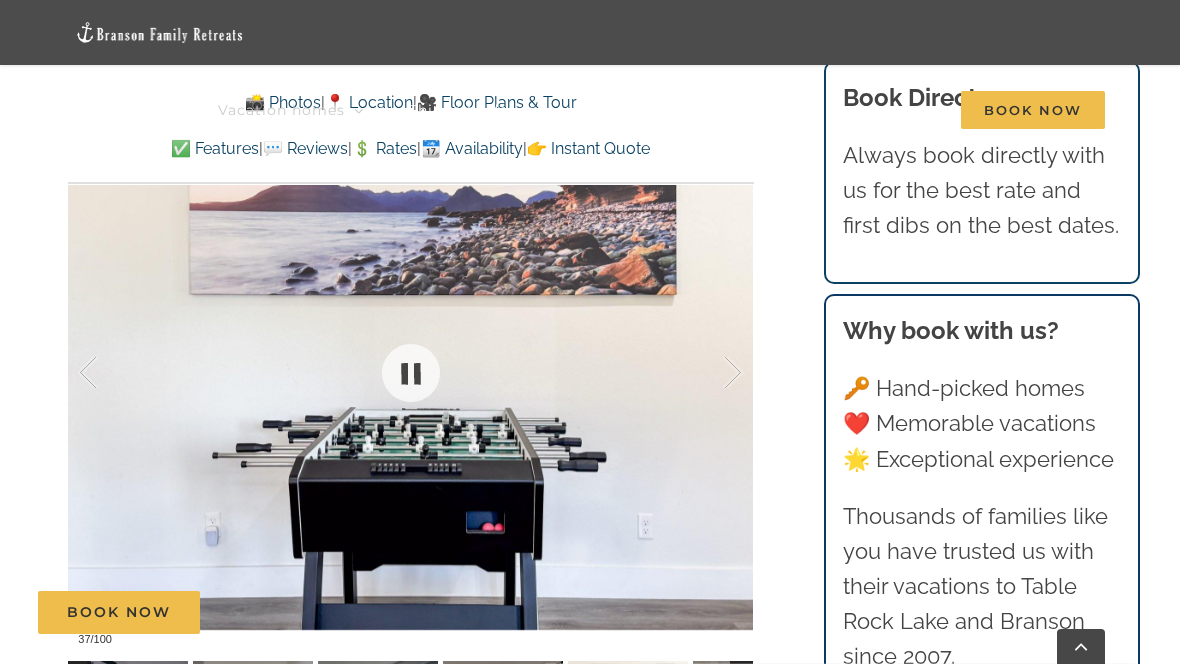 click at bounding box center (410, 372) 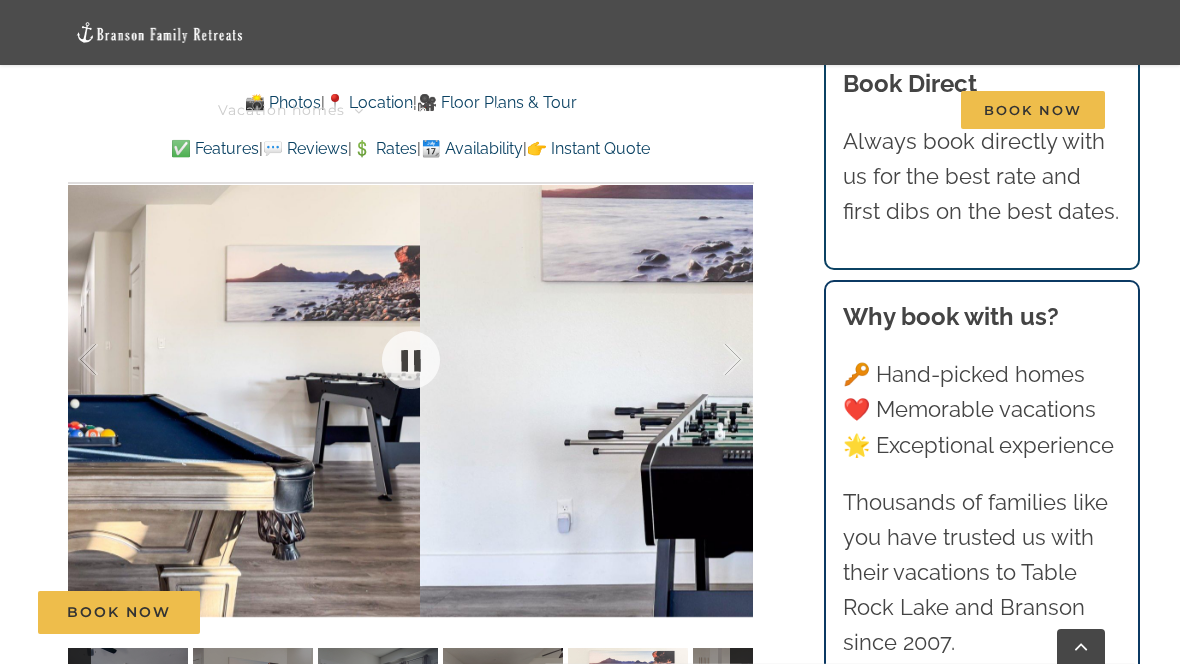 scroll, scrollTop: 1454, scrollLeft: 0, axis: vertical 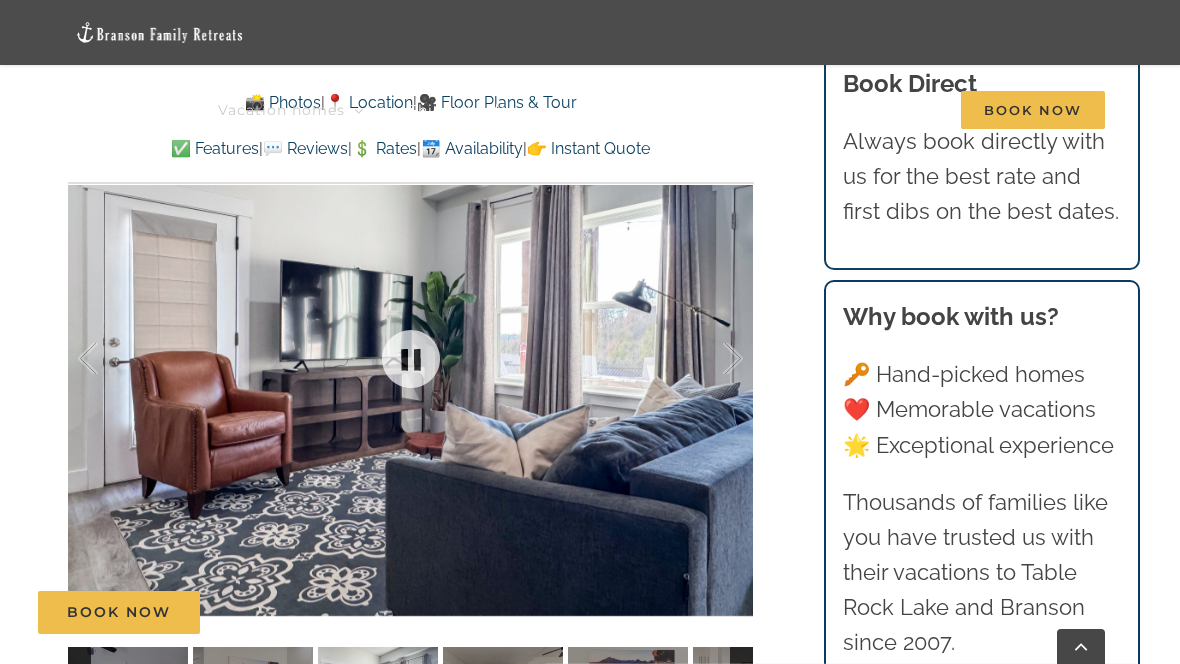 click at bounding box center (410, 358) 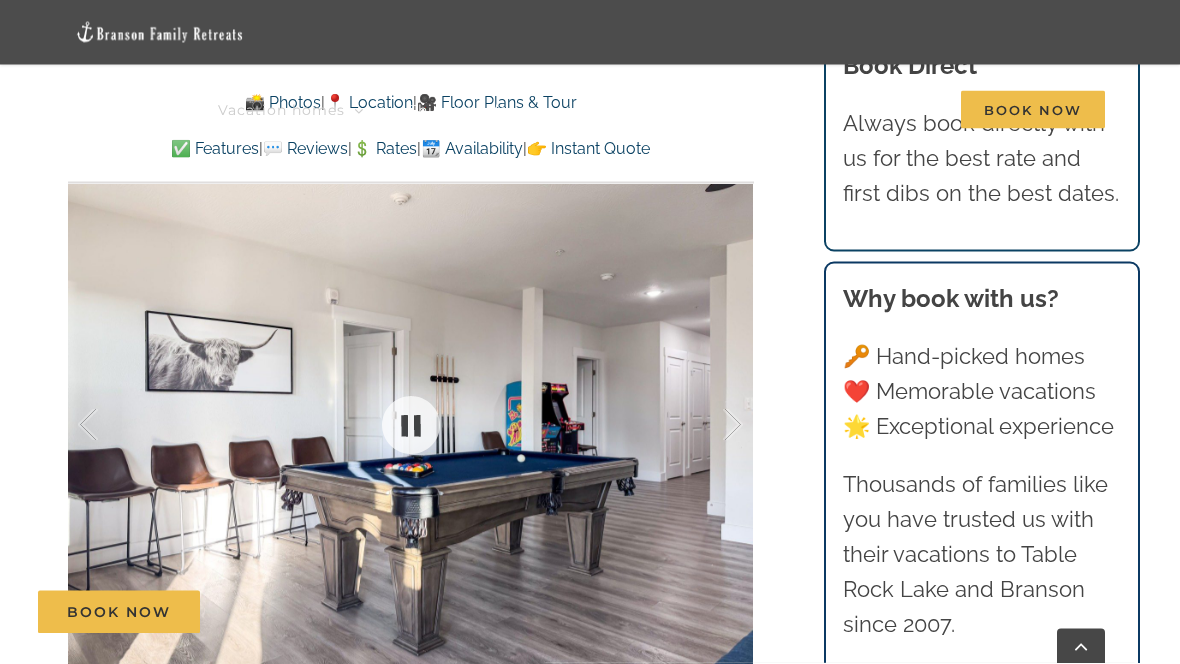 scroll, scrollTop: 1388, scrollLeft: 0, axis: vertical 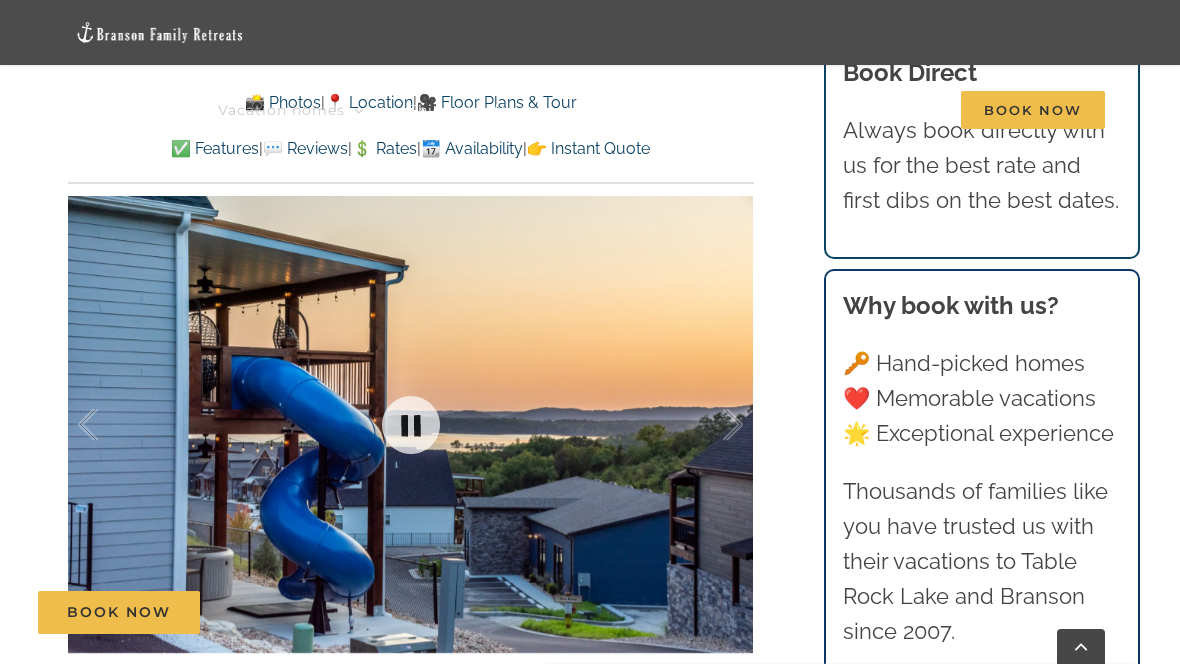 click at bounding box center [410, 424] 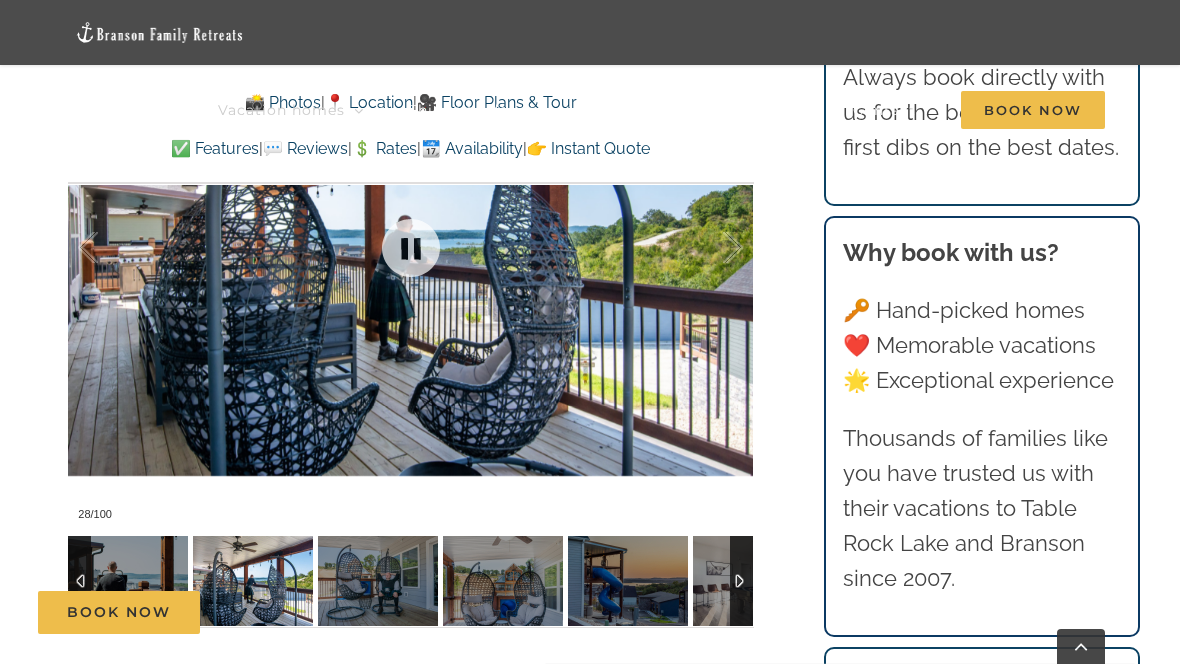 scroll, scrollTop: 1561, scrollLeft: 0, axis: vertical 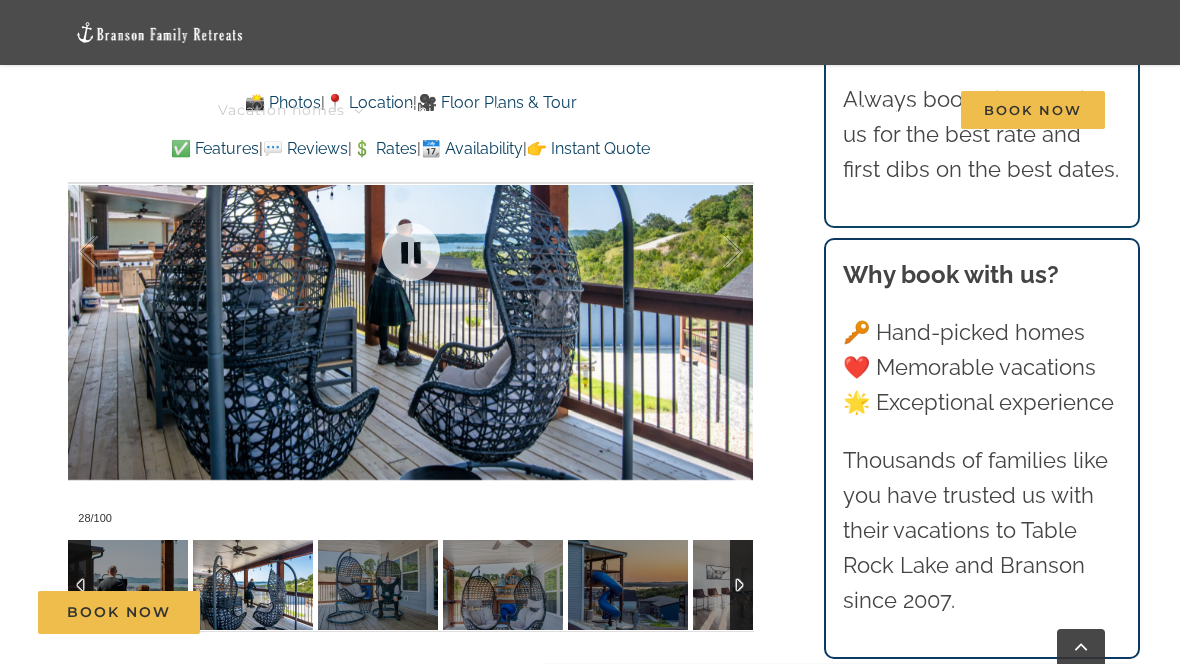 click on "Skye Retreat at Table Rock Lake | Branson Family Retreats [EMAIL] [DATE]T[TIME]
📸 Photos    |    📍 Location    |    🎥 Floor Plans & Tour
✅ Features    |    💬 Reviews    |    💲 Rates    |    📆 Availability    |    👉 Instant Quote
📸 Photos  |  📍 Location  |  🎥 Floor Plans & Tour
✅ Features  |  💬 Reviews  |  💲 Rates  |  📆 Availability  |  👉 Instant Quote
Skye Retreat Like a private boutique hotel for your crew of 32, Skye Retreat is a family friendly Branson vacation rental with 10 bedroom suites, a hot tub, and a spiral slide to access the lower deck!
⭐️⭐️⭐️⭐️⭐️
We booked this for a family vacation: 12 adults and 9 children (10 and younger). Felt like we had plenty of space and we were able to cook and enjoy each others company in the open concept living area and kitchen.
– [FIRST] ([STATE])
[AGE]  /  100" at bounding box center (590, 6234) 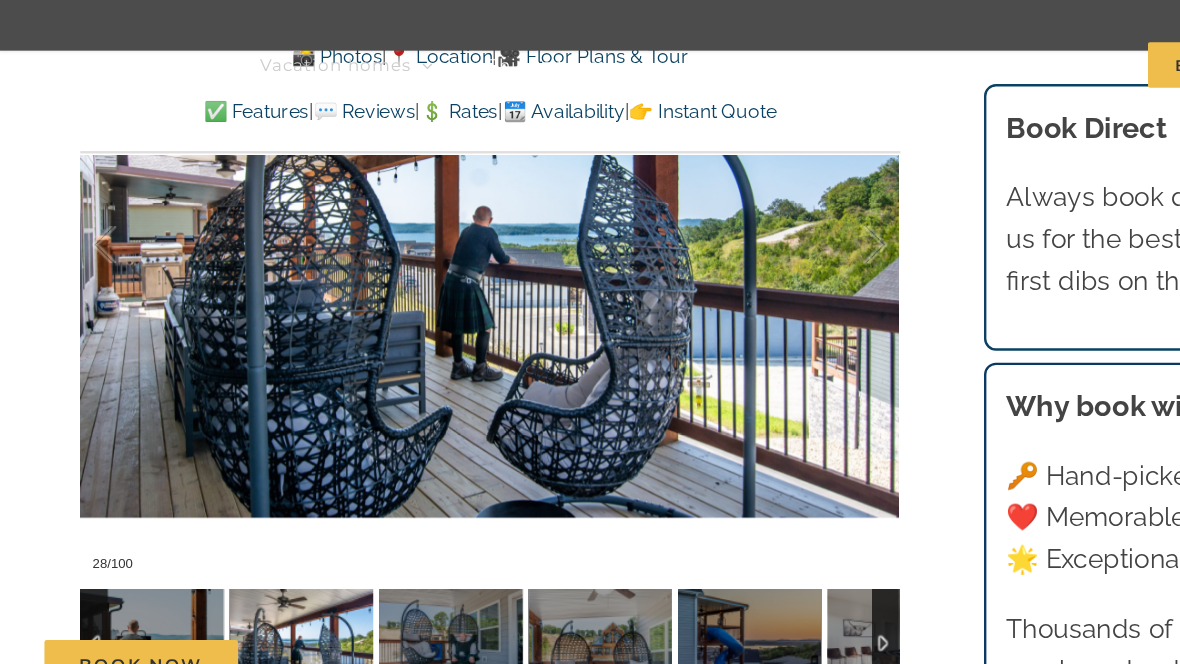 scroll, scrollTop: 1552, scrollLeft: 0, axis: vertical 